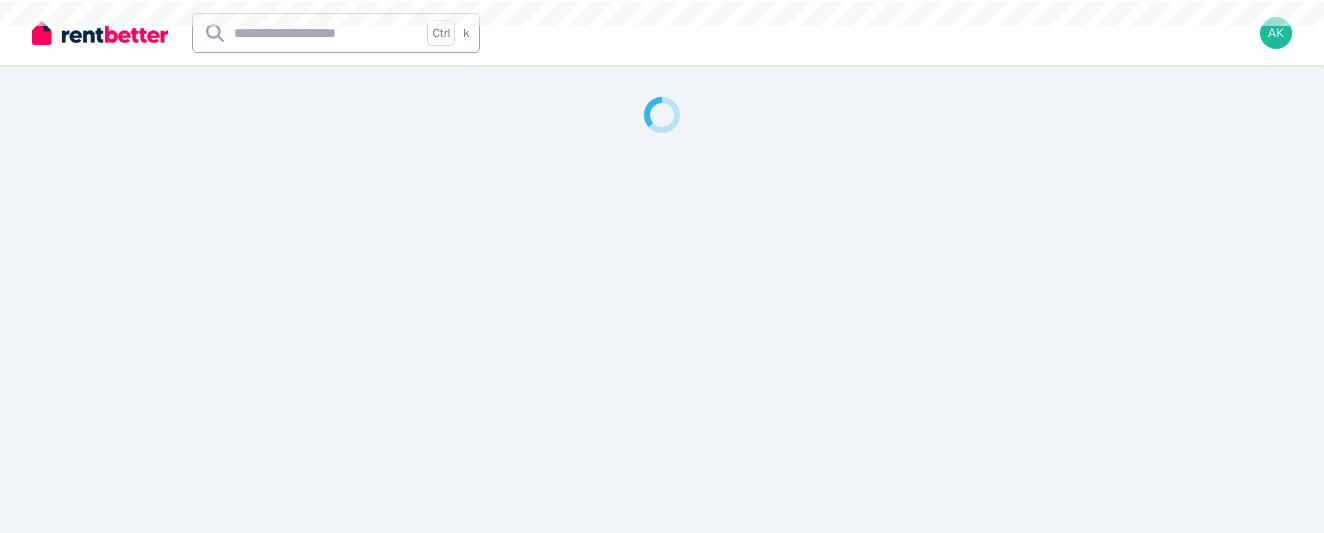 scroll, scrollTop: 0, scrollLeft: 0, axis: both 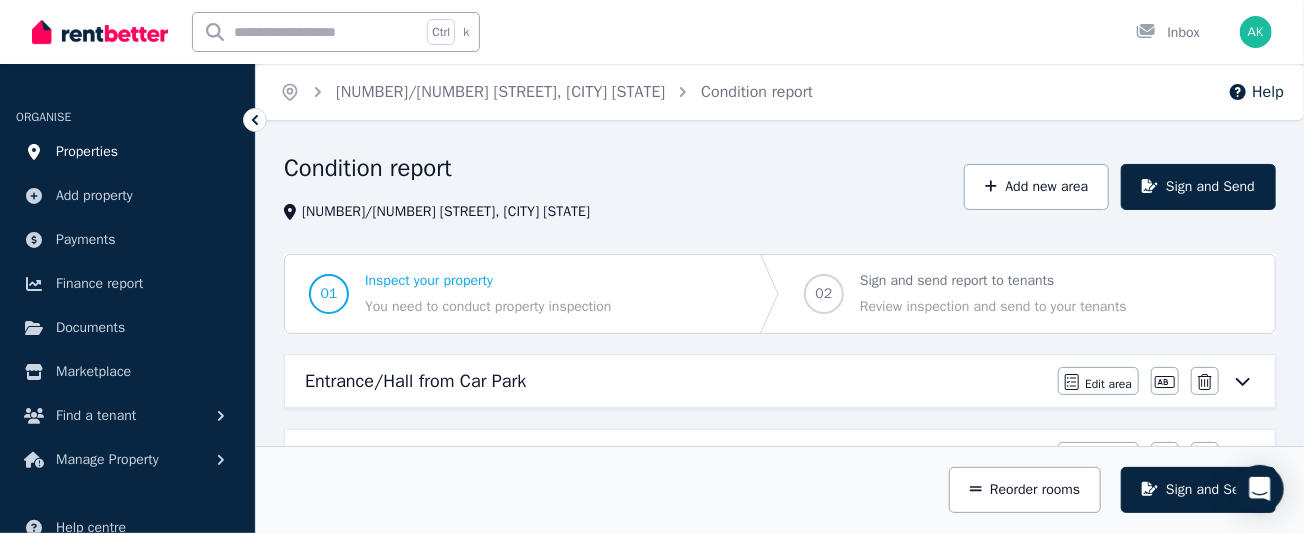 click on "Properties" at bounding box center (87, 152) 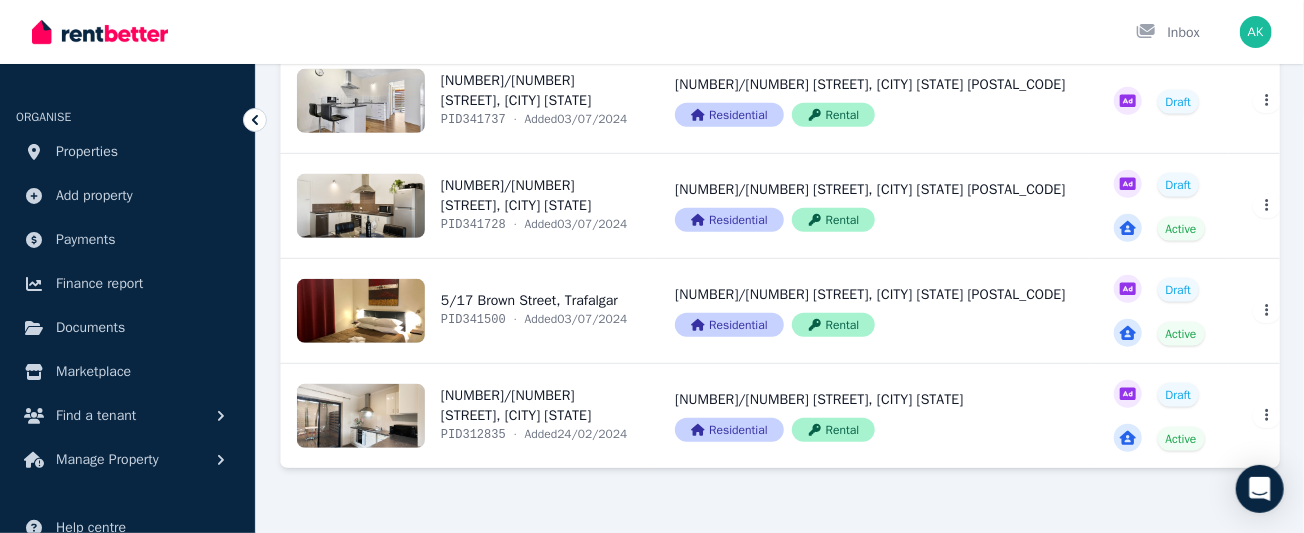 scroll, scrollTop: 420, scrollLeft: 0, axis: vertical 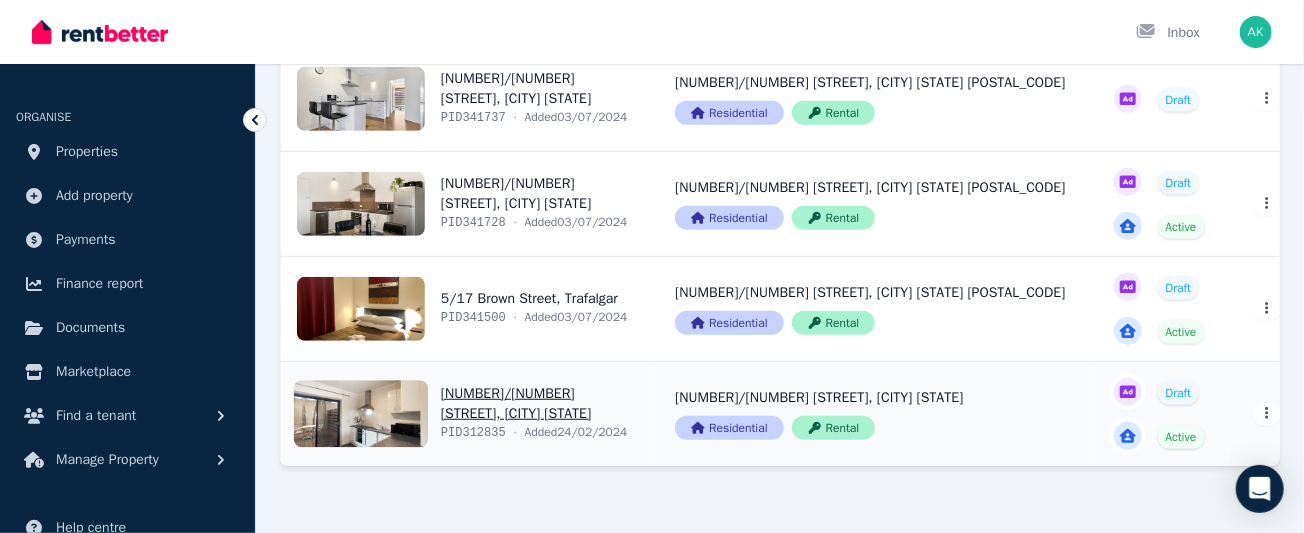 click on "View property details" at bounding box center (466, 414) 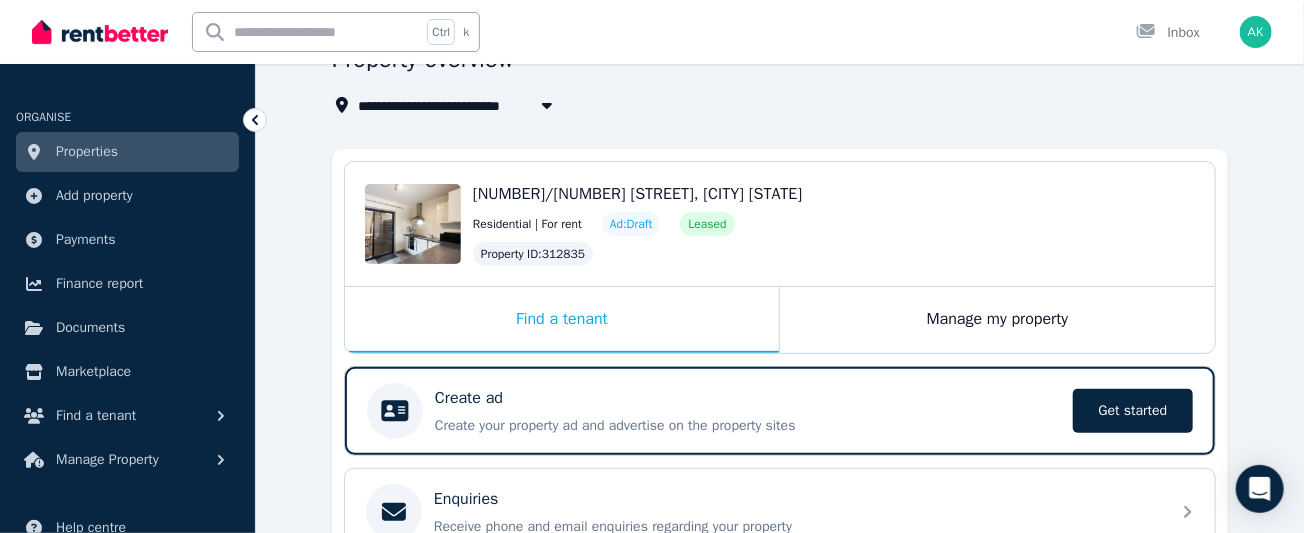 scroll, scrollTop: 90, scrollLeft: 0, axis: vertical 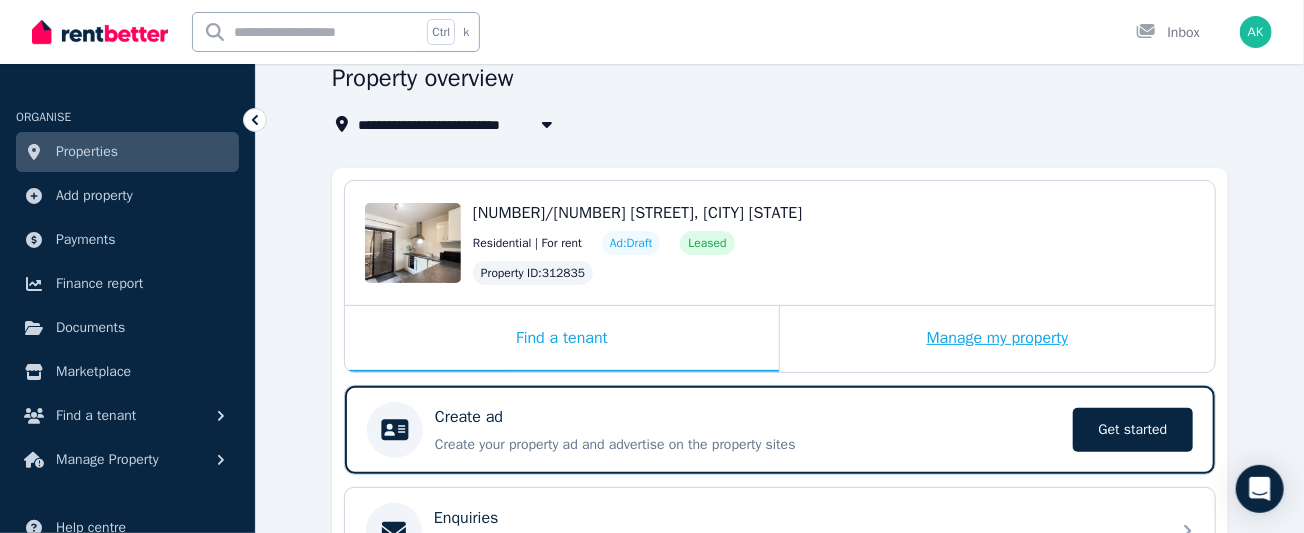 click on "Manage my property" at bounding box center [997, 339] 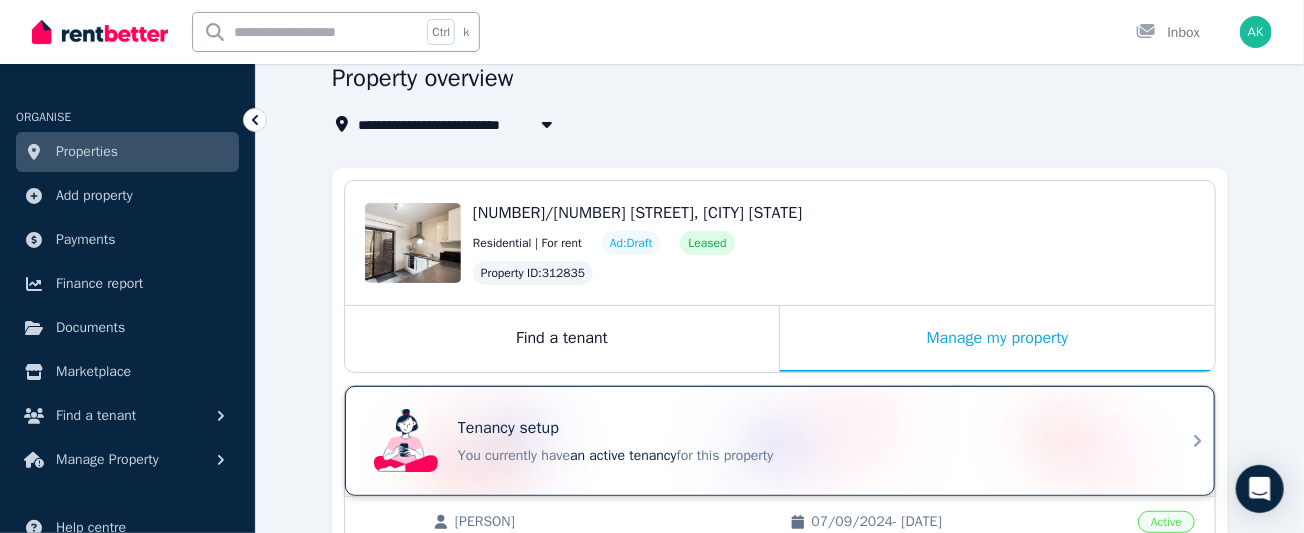click on "an active tenancy" at bounding box center (623, 455) 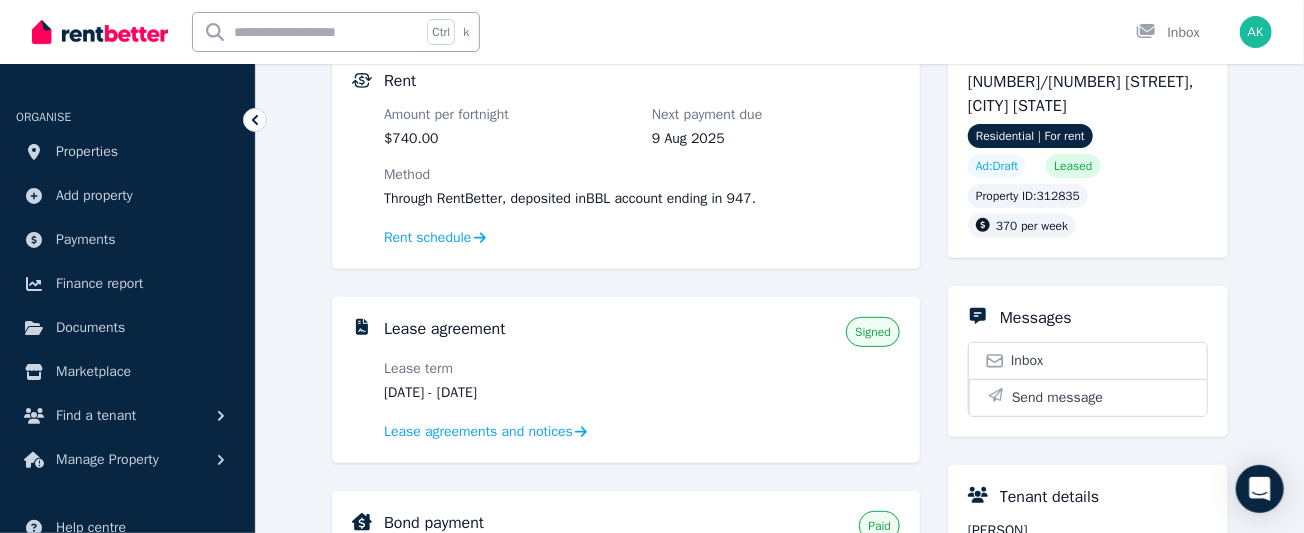 scroll, scrollTop: 210, scrollLeft: 0, axis: vertical 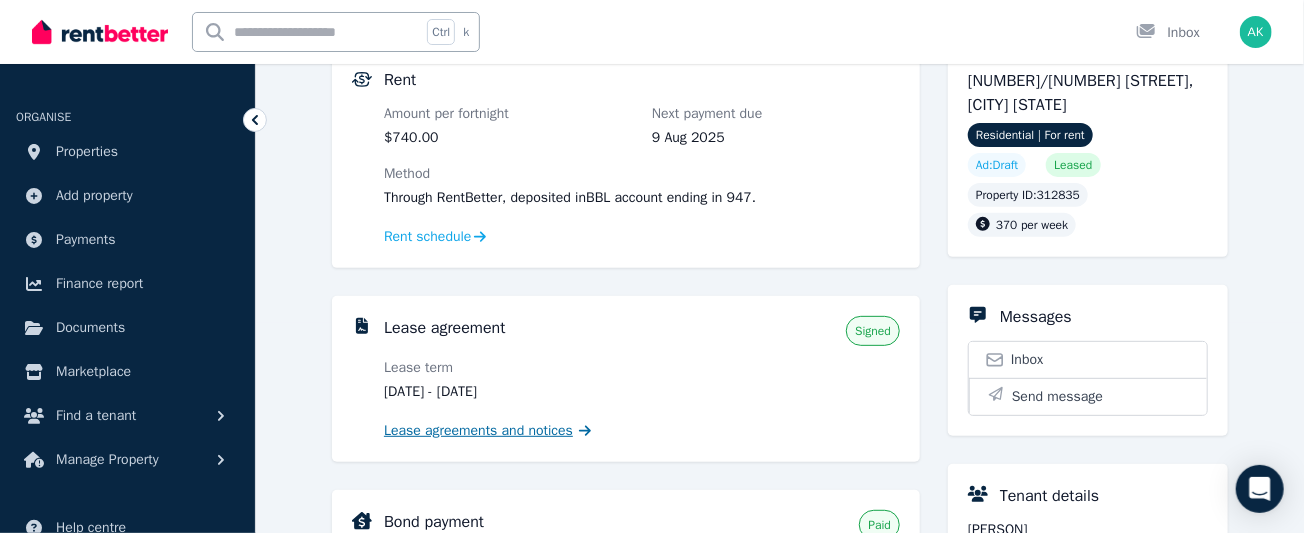 click on "Lease agreements and notices" at bounding box center [478, 431] 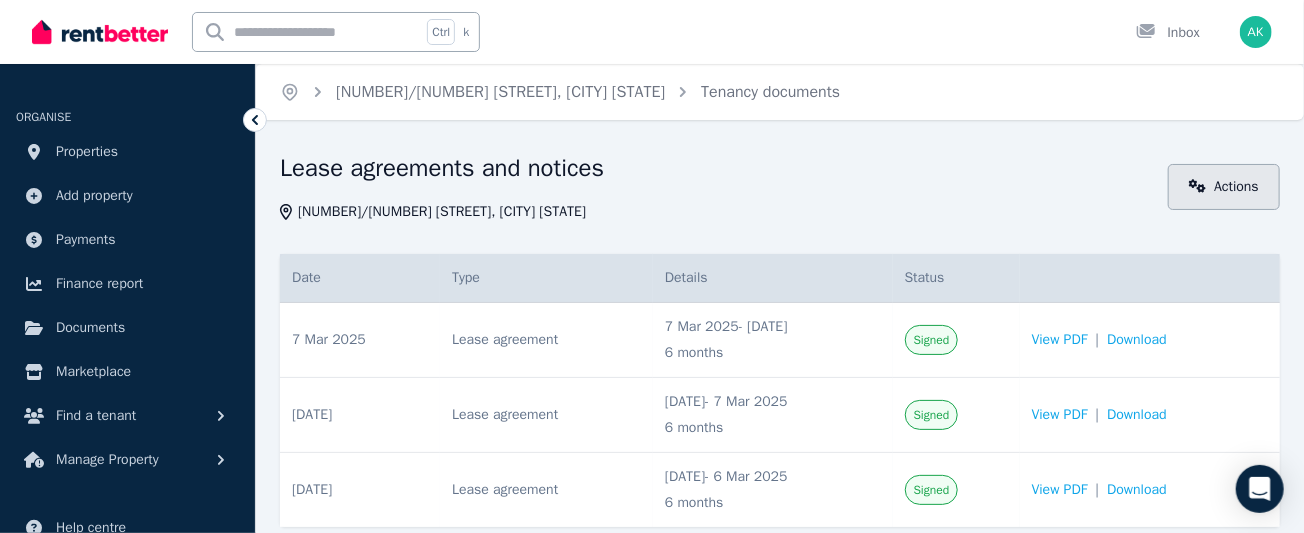 click on "Actions" at bounding box center (1224, 187) 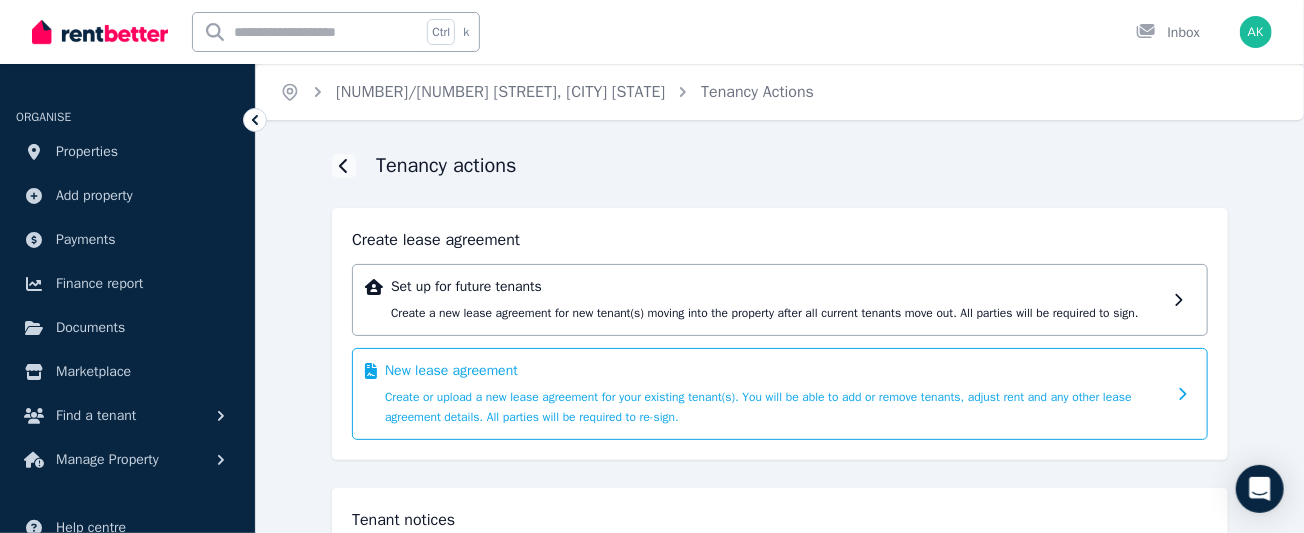 click on "Create or upload a new lease agreement for your existing tenant(s). You will be able to add or remove tenants, adjust rent and any other lease agreement details. All parties will be required to re-sign." at bounding box center [758, 407] 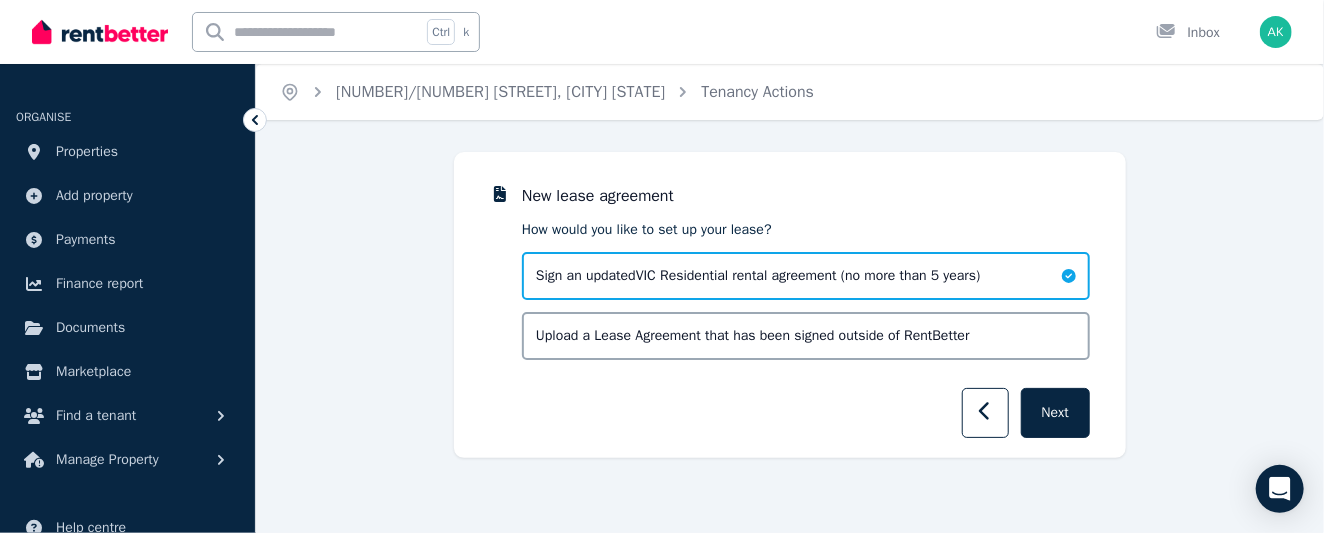click on "Sign an updated  VIC Residential rental agreement (no more than 5 years)" at bounding box center [758, 276] 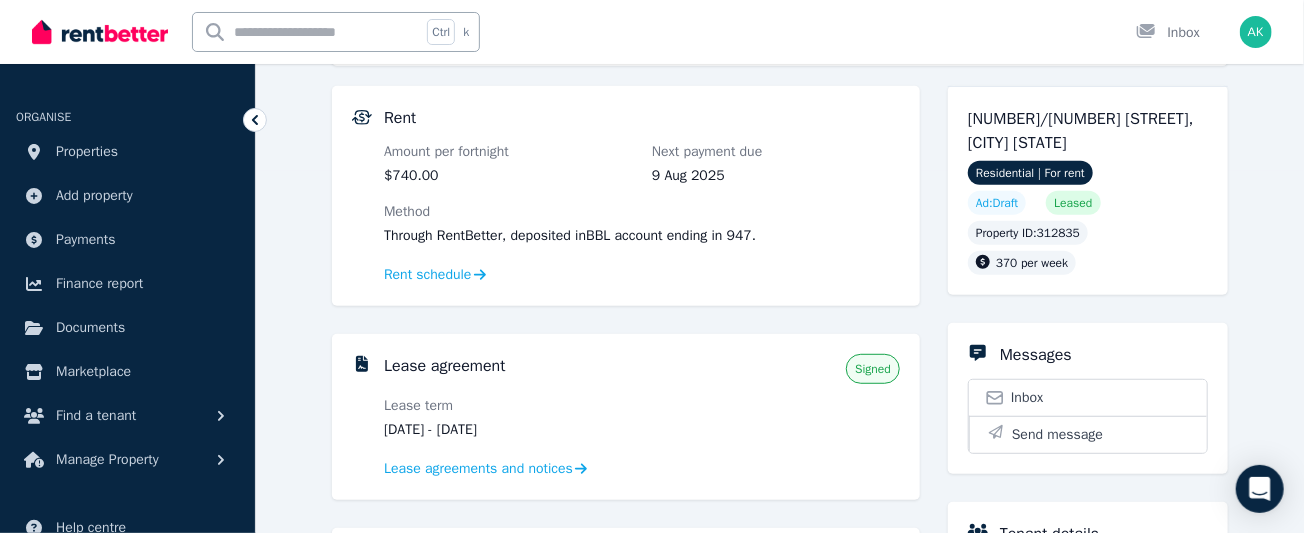scroll, scrollTop: 373, scrollLeft: 0, axis: vertical 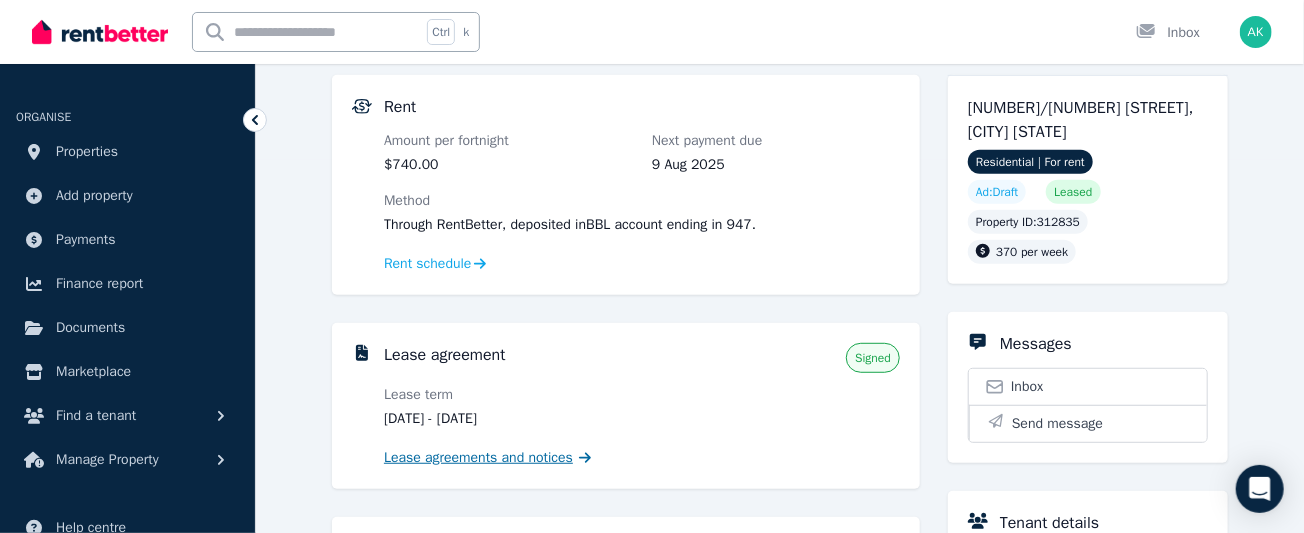 click on "Lease agreements and notices" at bounding box center [478, 458] 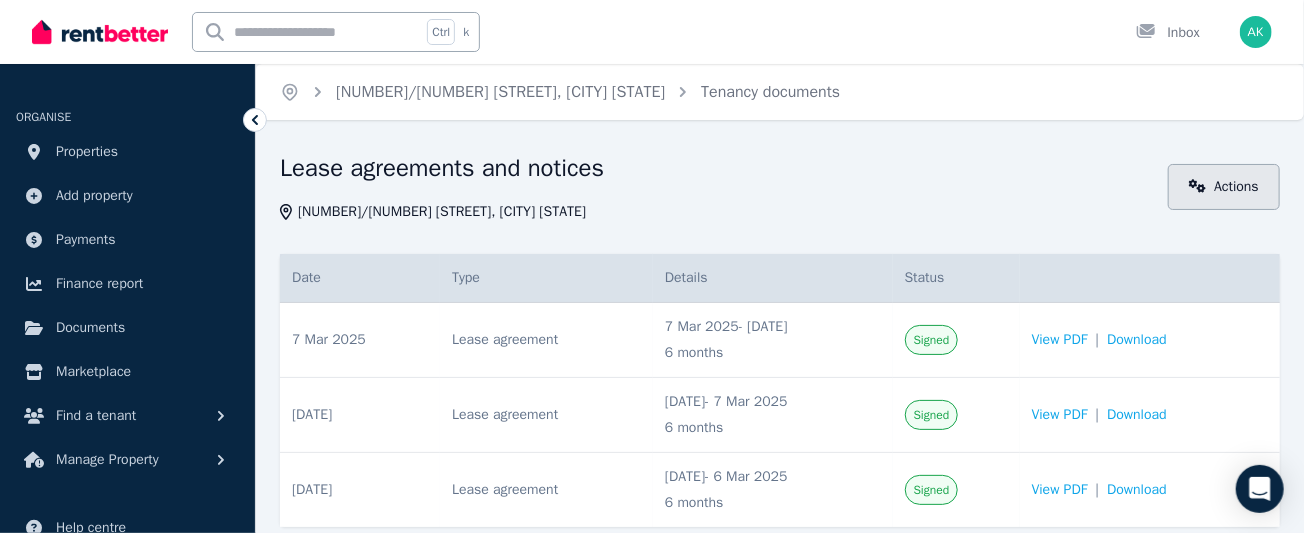 click on "Actions" at bounding box center (1224, 187) 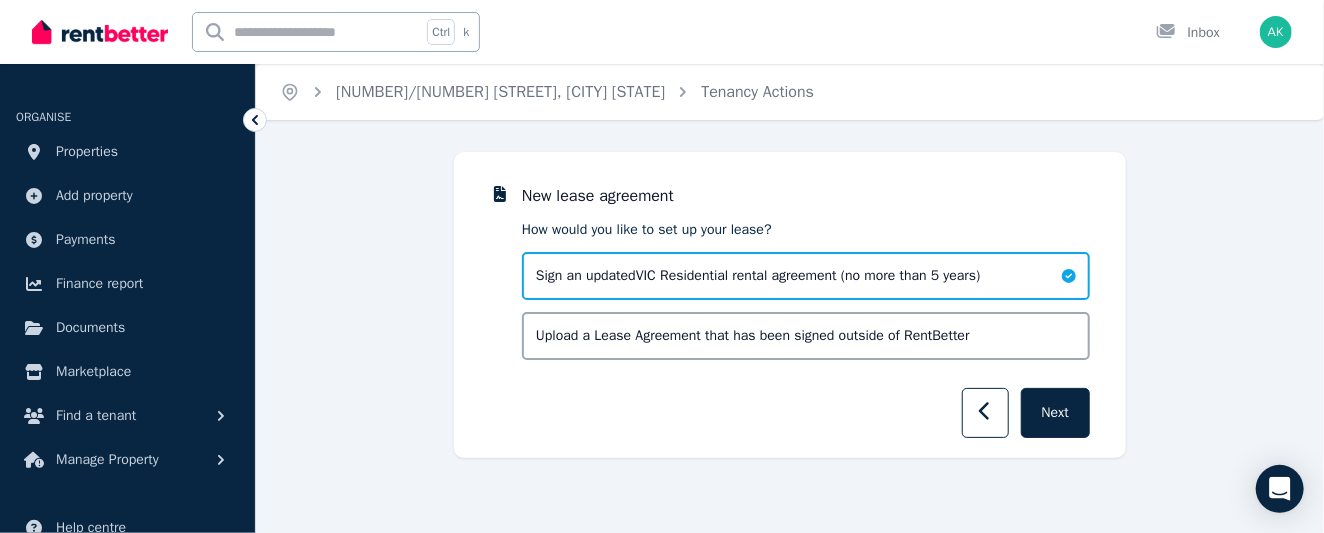 drag, startPoint x: 855, startPoint y: 272, endPoint x: 869, endPoint y: 272, distance: 14 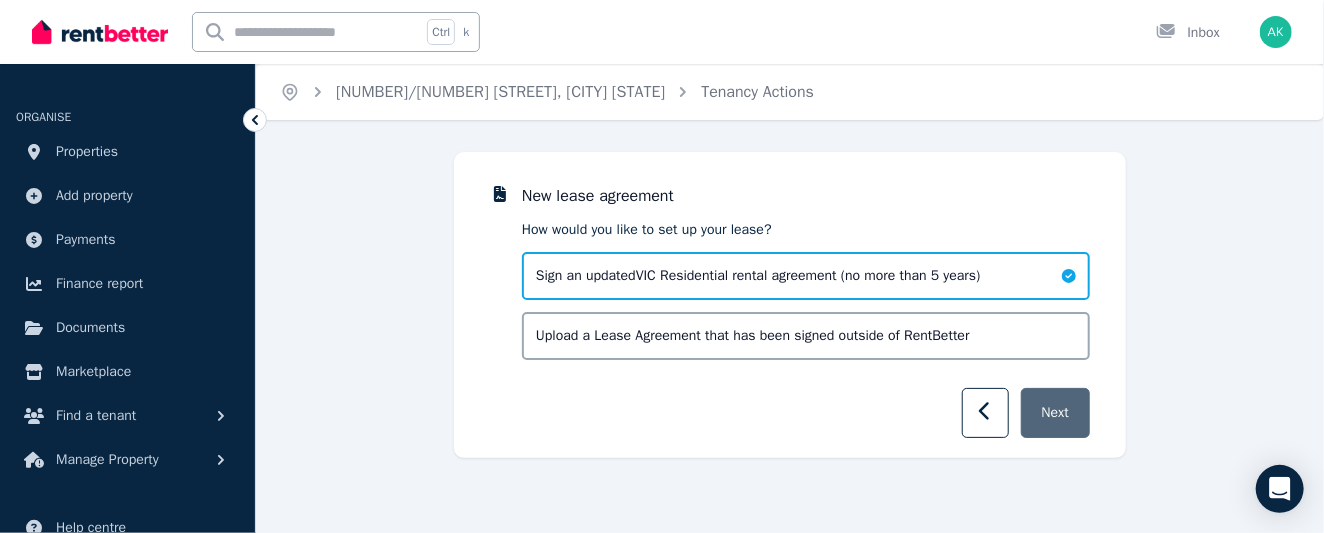 click on "Next" at bounding box center [1055, 413] 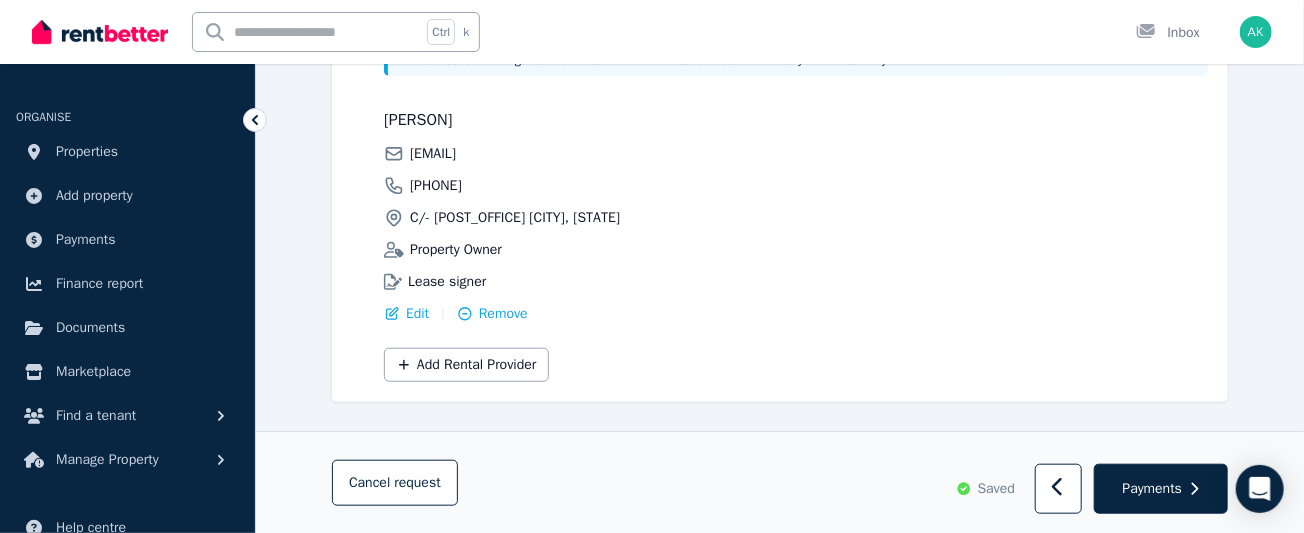 scroll, scrollTop: 604, scrollLeft: 0, axis: vertical 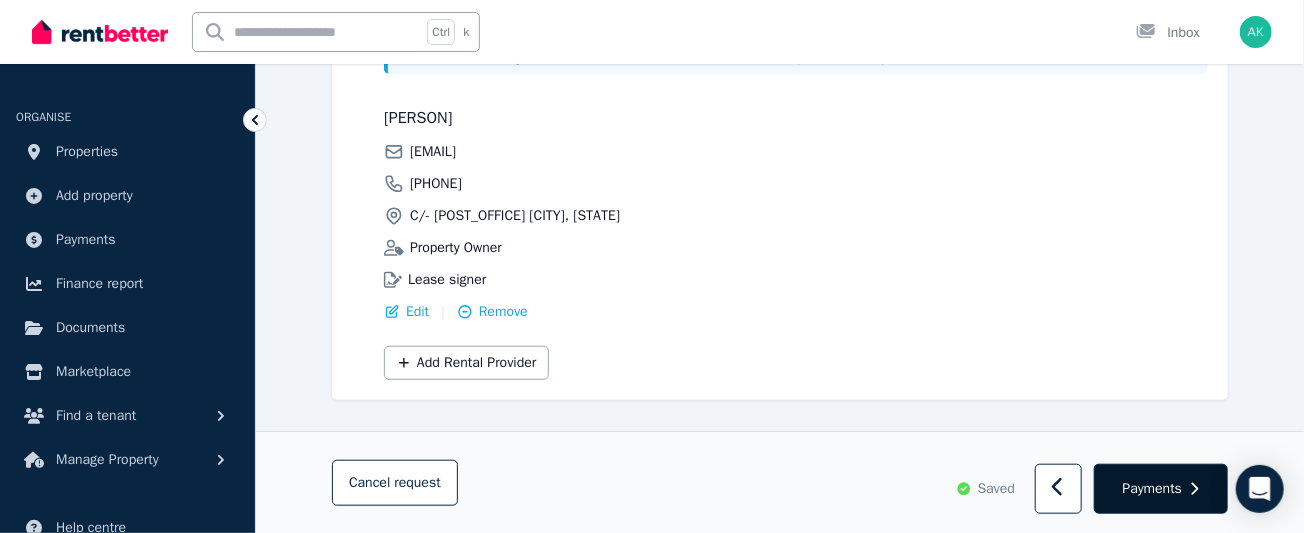 click on "Payments" at bounding box center [1153, 488] 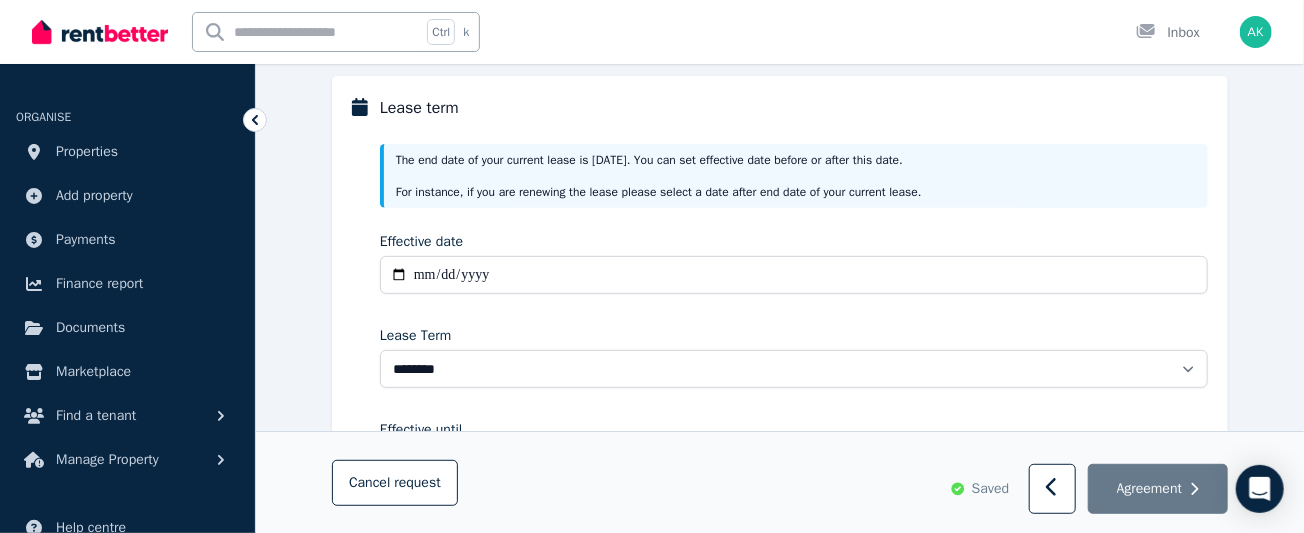 scroll, scrollTop: 230, scrollLeft: 0, axis: vertical 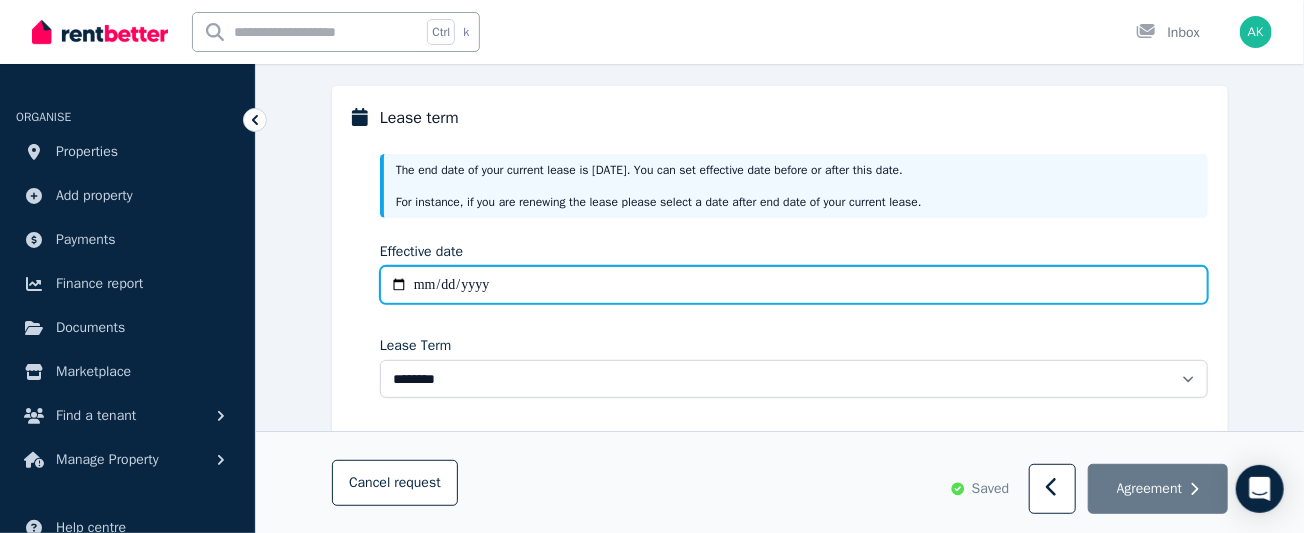 click on "Effective date" at bounding box center (794, 285) 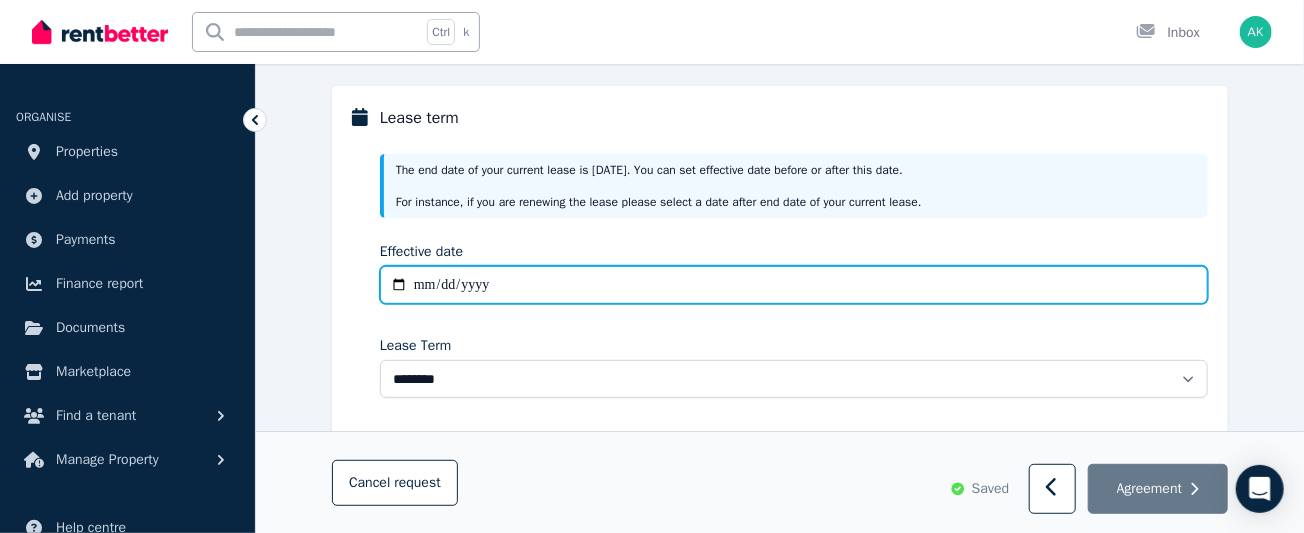 type on "**********" 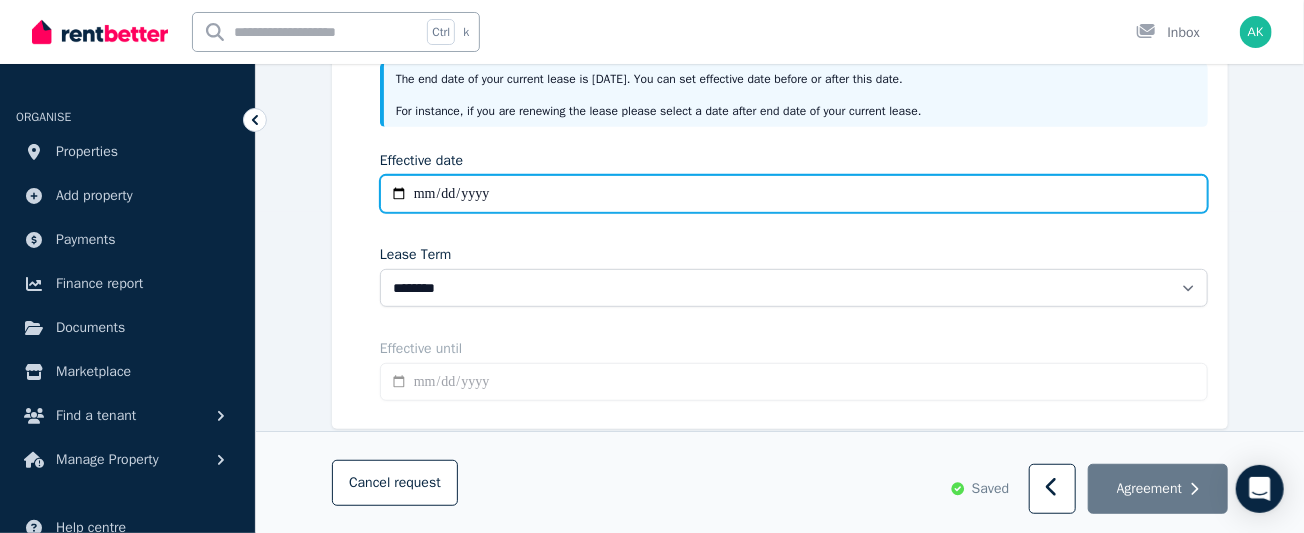 scroll, scrollTop: 323, scrollLeft: 0, axis: vertical 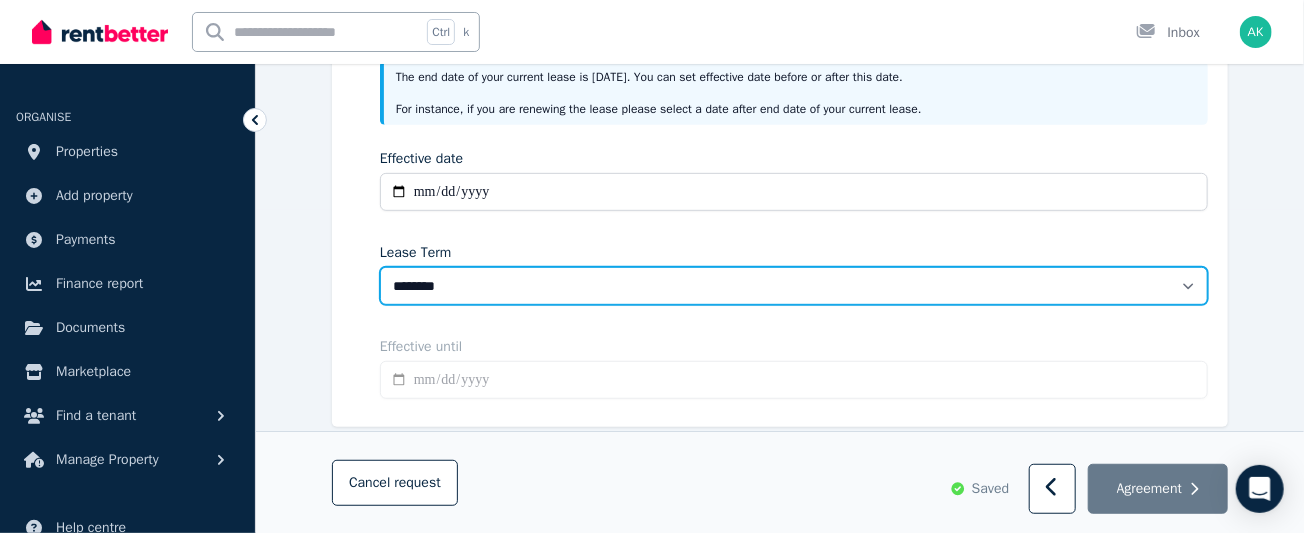click on "******** ******** ********* ******* ******* ******* ******* ***** ********" at bounding box center [794, 286] 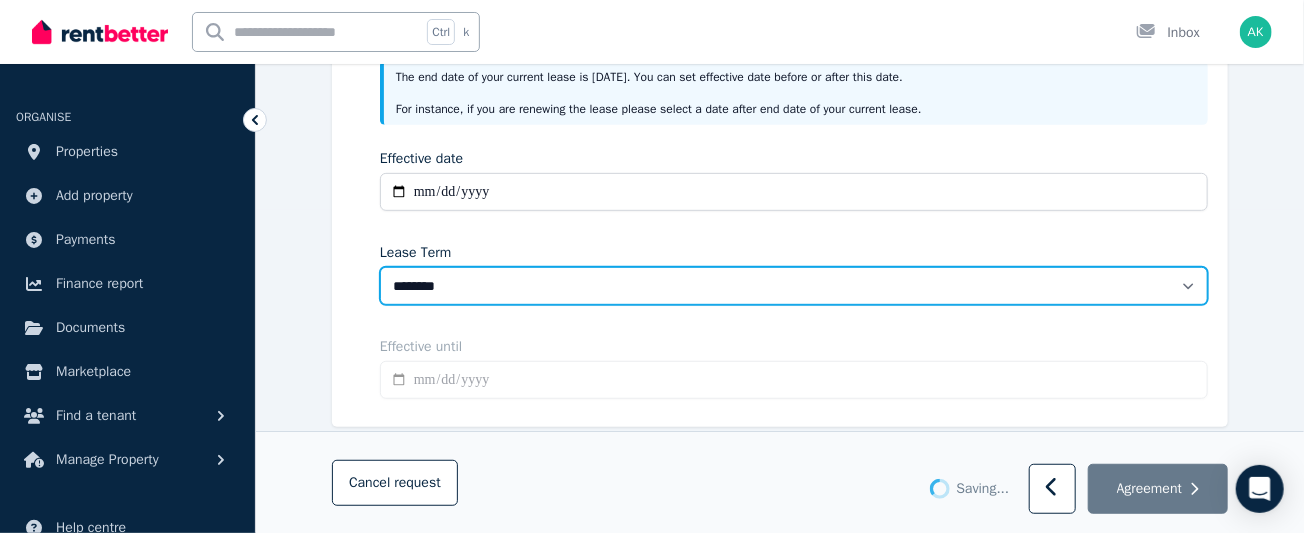 type on "**********" 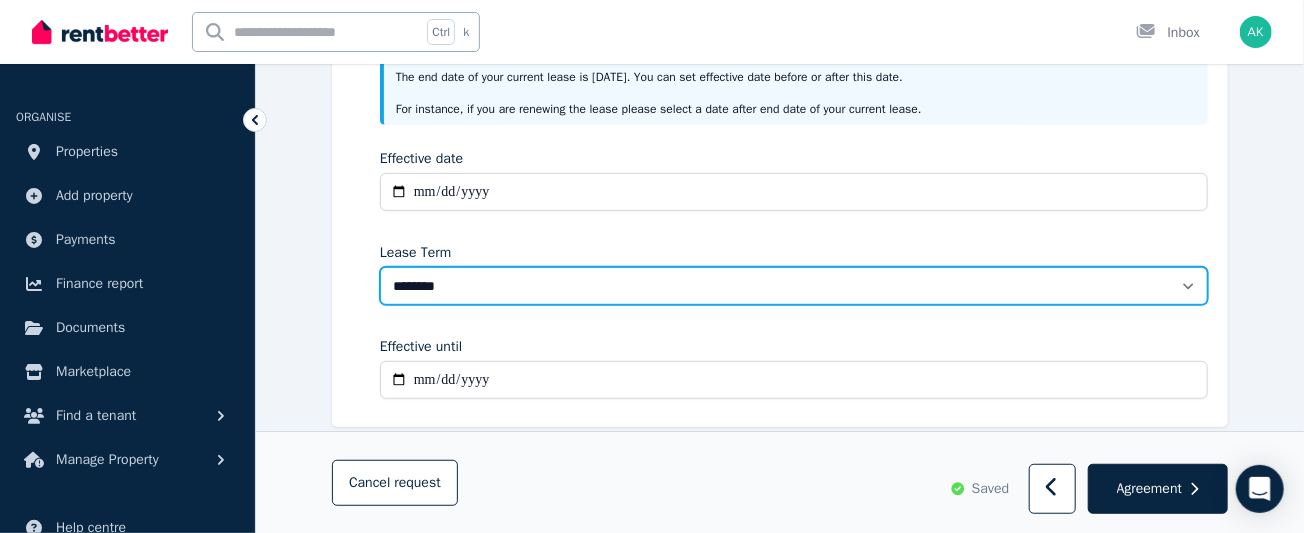 click on "******** ******** ********* ******* ******* ******* ******* ***** ********" at bounding box center [794, 286] 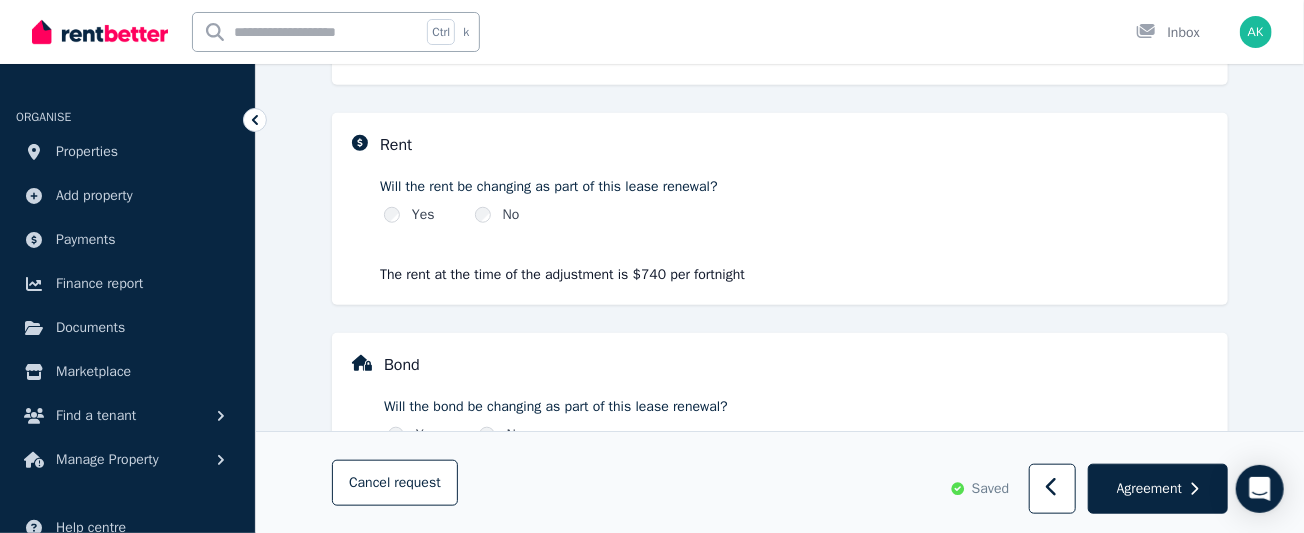 scroll, scrollTop: 697, scrollLeft: 0, axis: vertical 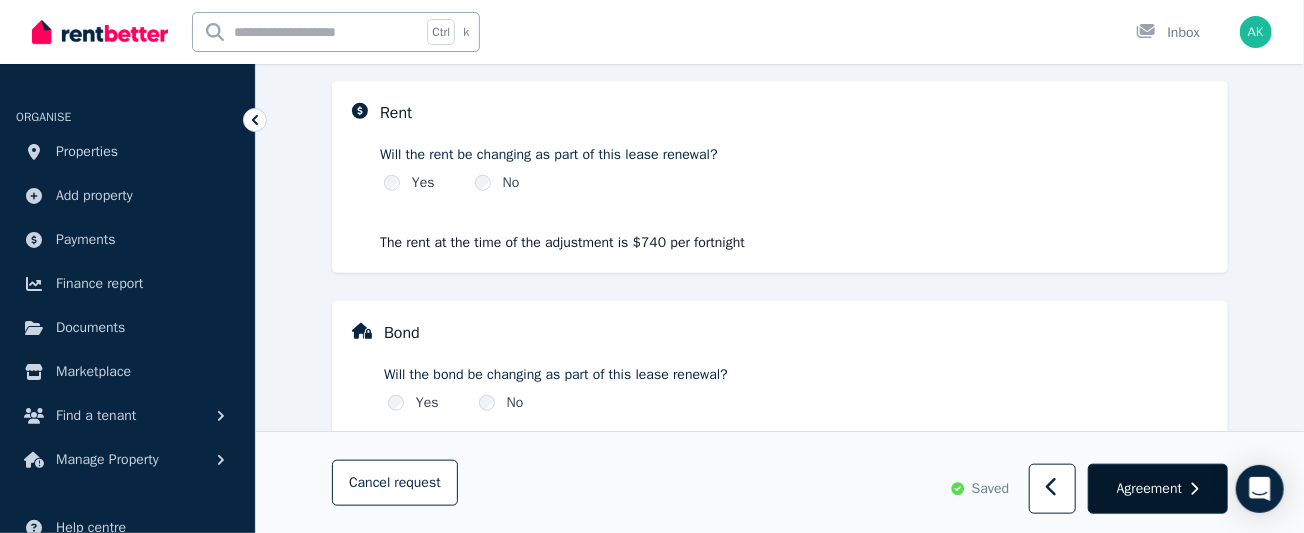 click on "Agreement" at bounding box center [1149, 488] 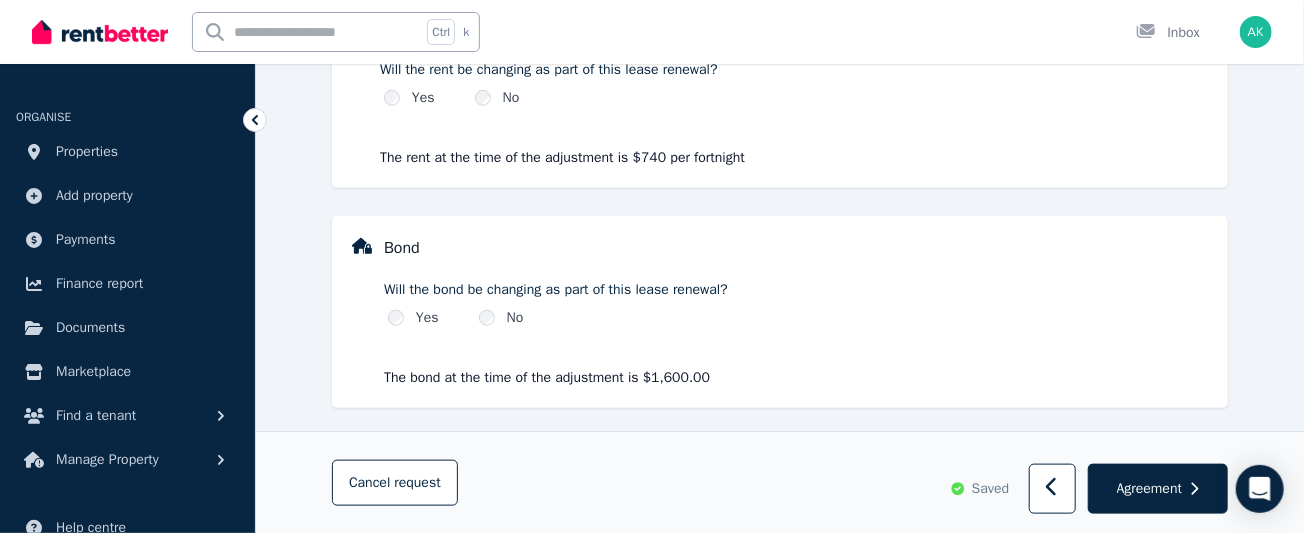 scroll, scrollTop: 790, scrollLeft: 0, axis: vertical 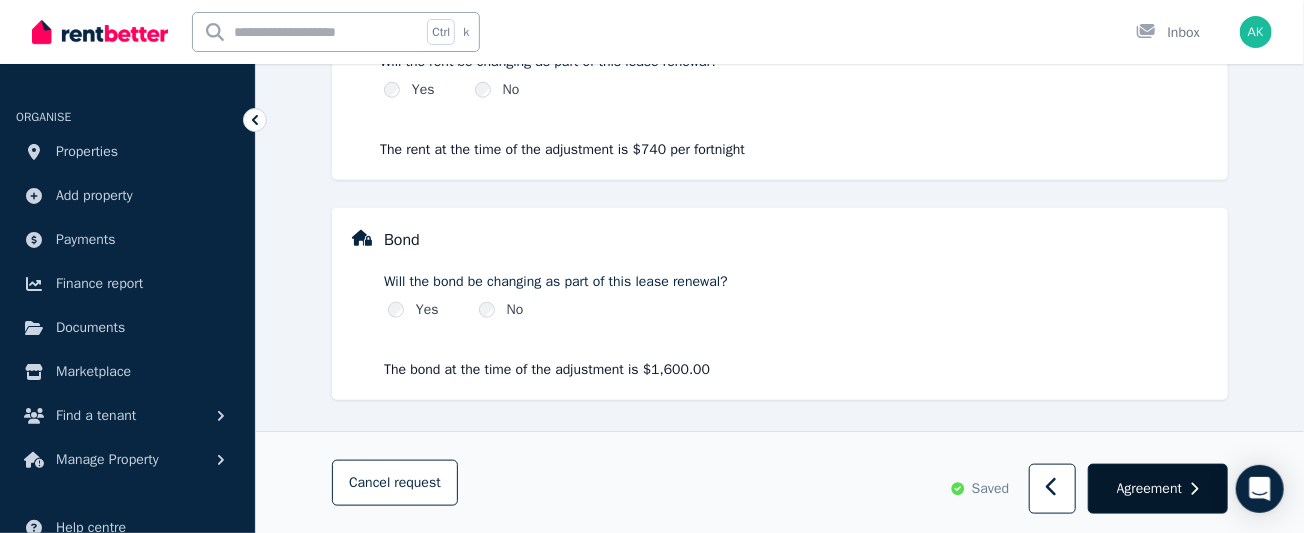 click on "Agreement" at bounding box center (1149, 488) 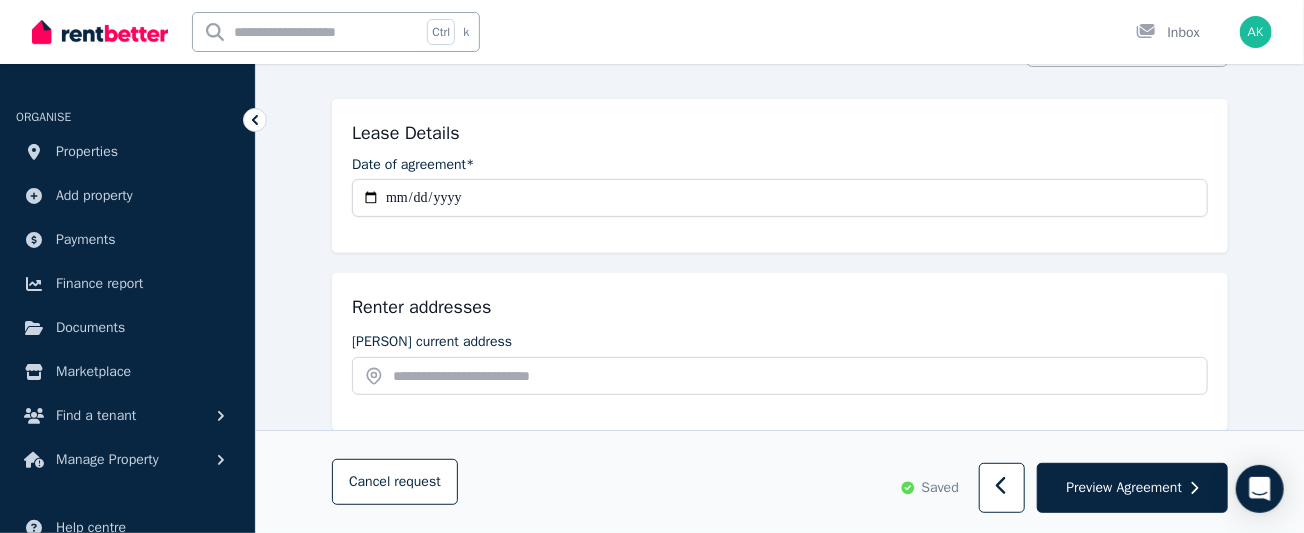 scroll, scrollTop: 256, scrollLeft: 0, axis: vertical 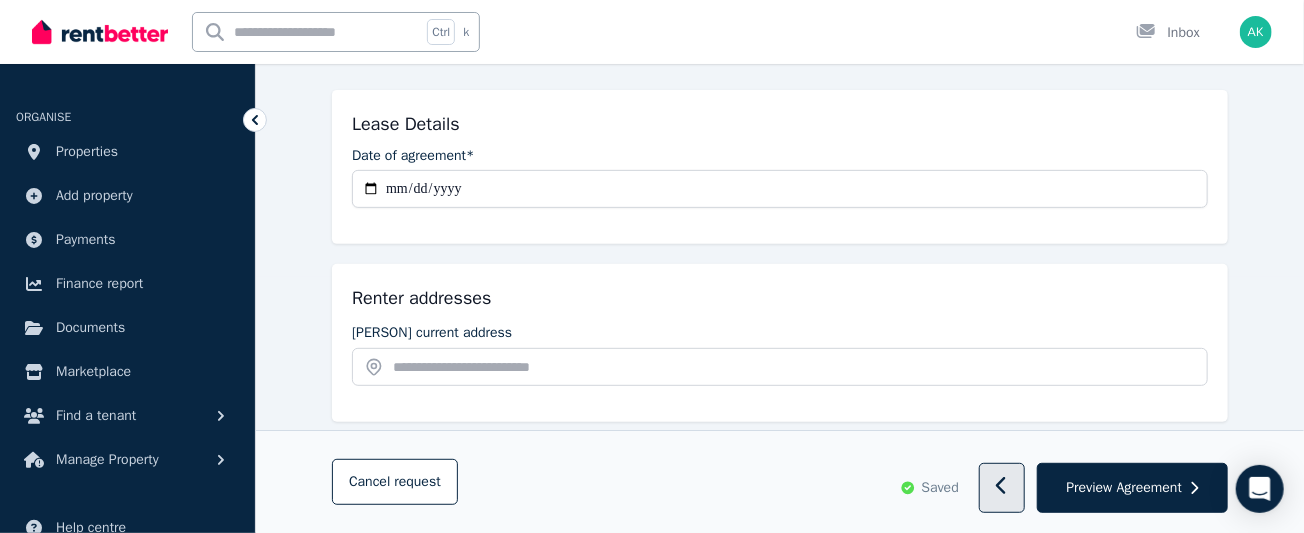 click 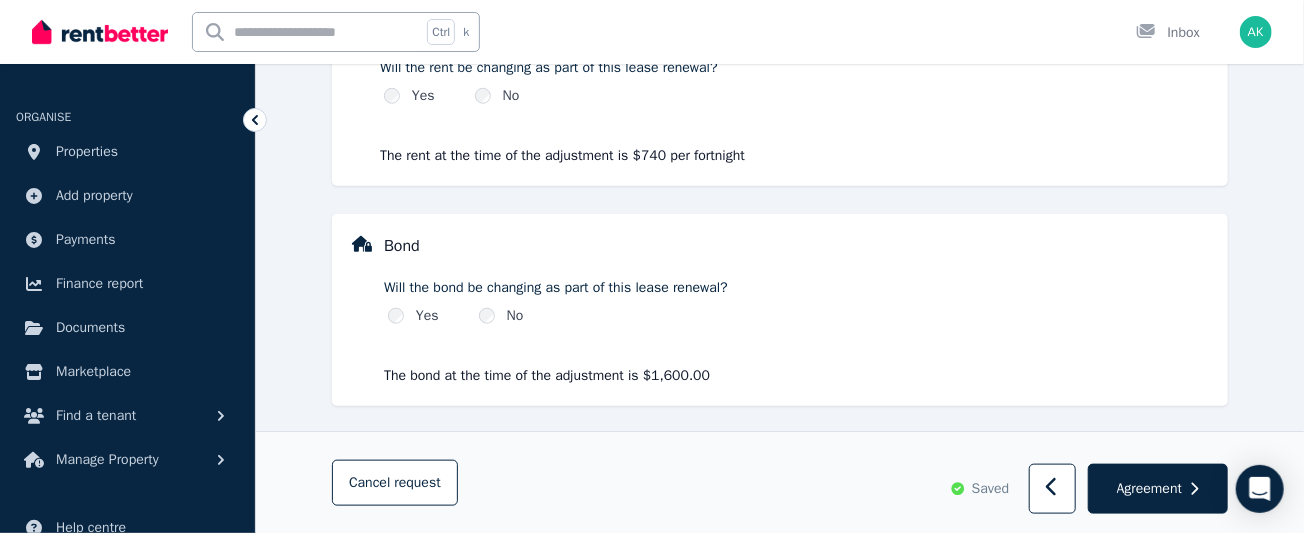 scroll, scrollTop: 790, scrollLeft: 0, axis: vertical 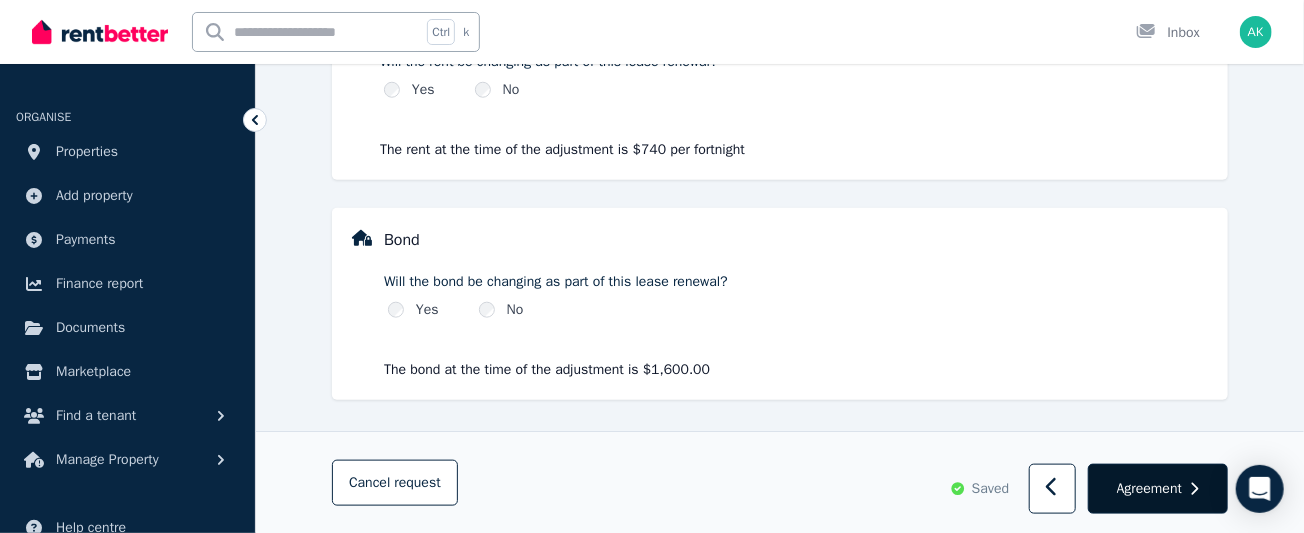 click on "Agreement" at bounding box center (1149, 488) 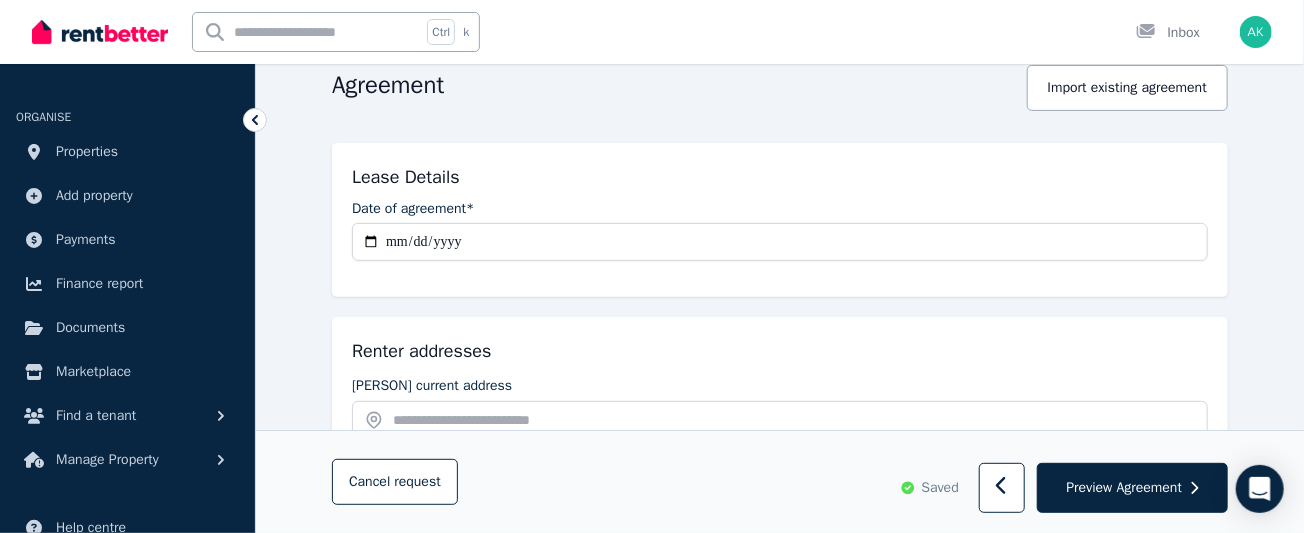 scroll, scrollTop: 210, scrollLeft: 0, axis: vertical 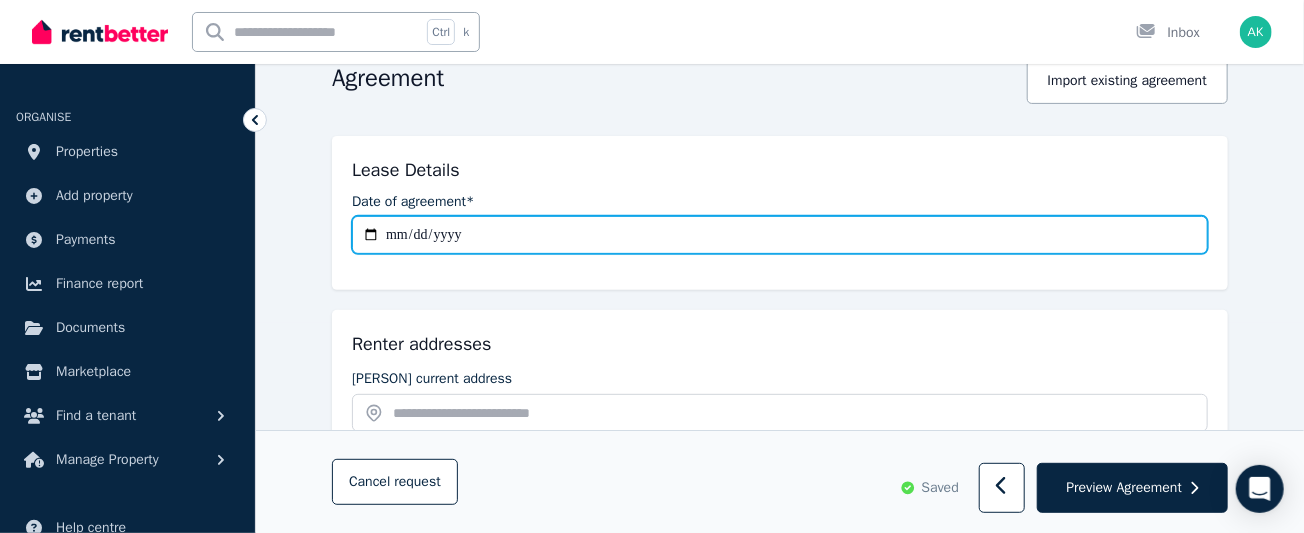 click on "**********" at bounding box center [780, 235] 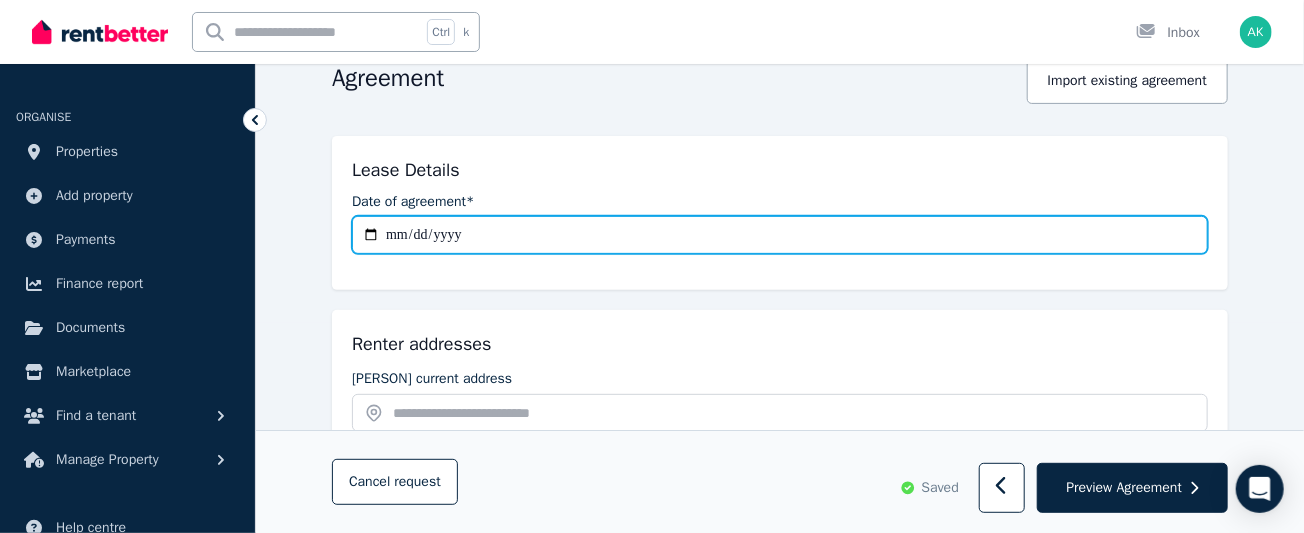 type on "**********" 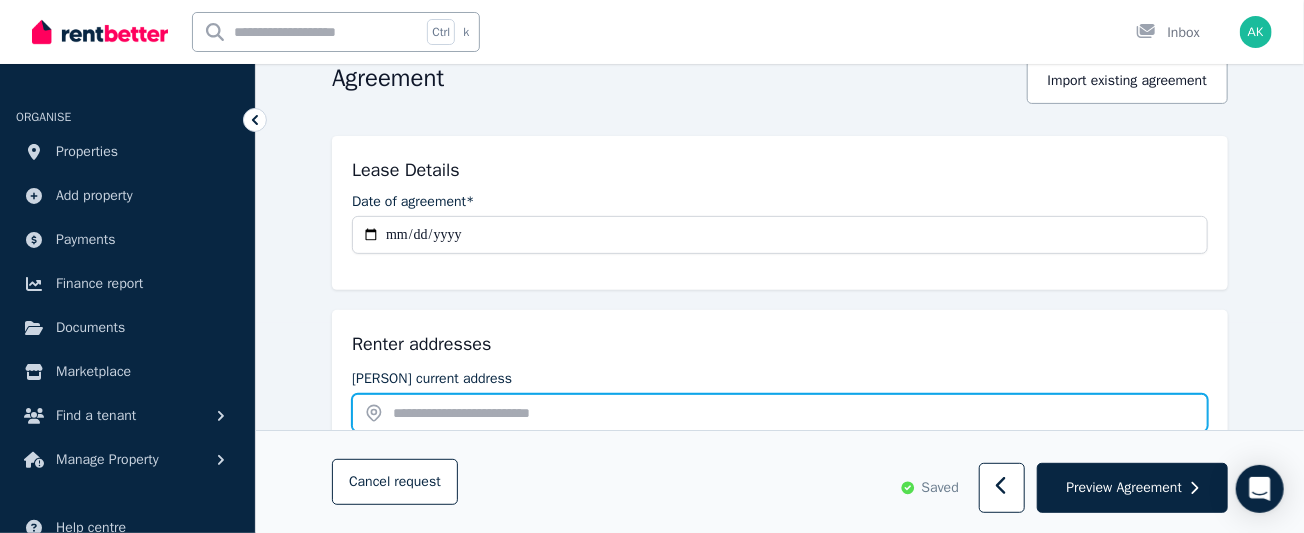 click at bounding box center (780, 413) 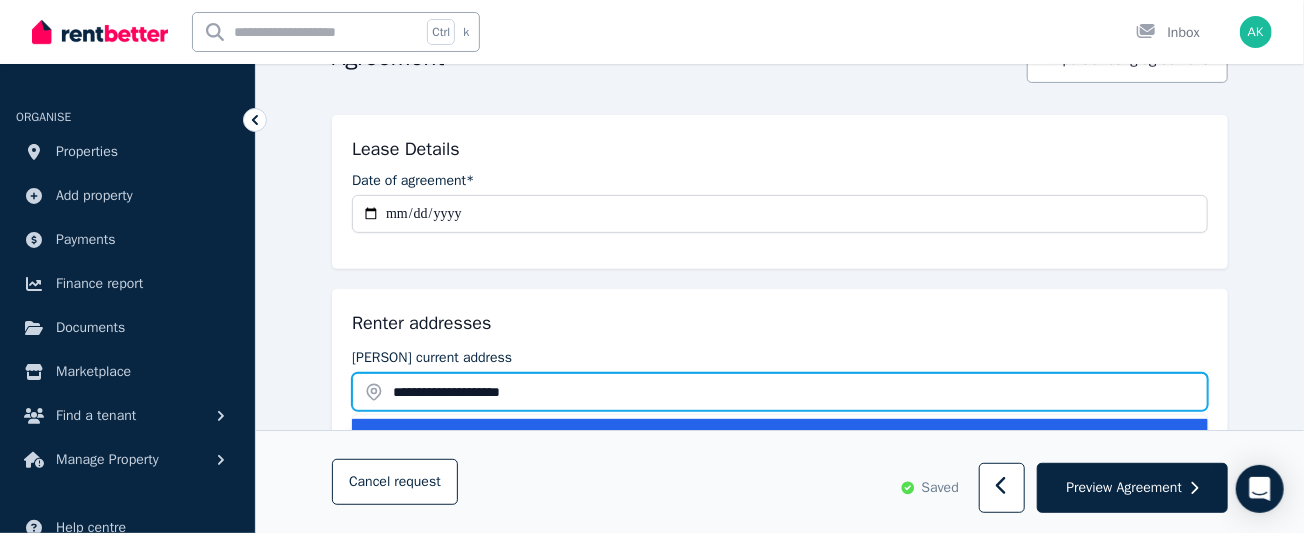 scroll, scrollTop: 256, scrollLeft: 0, axis: vertical 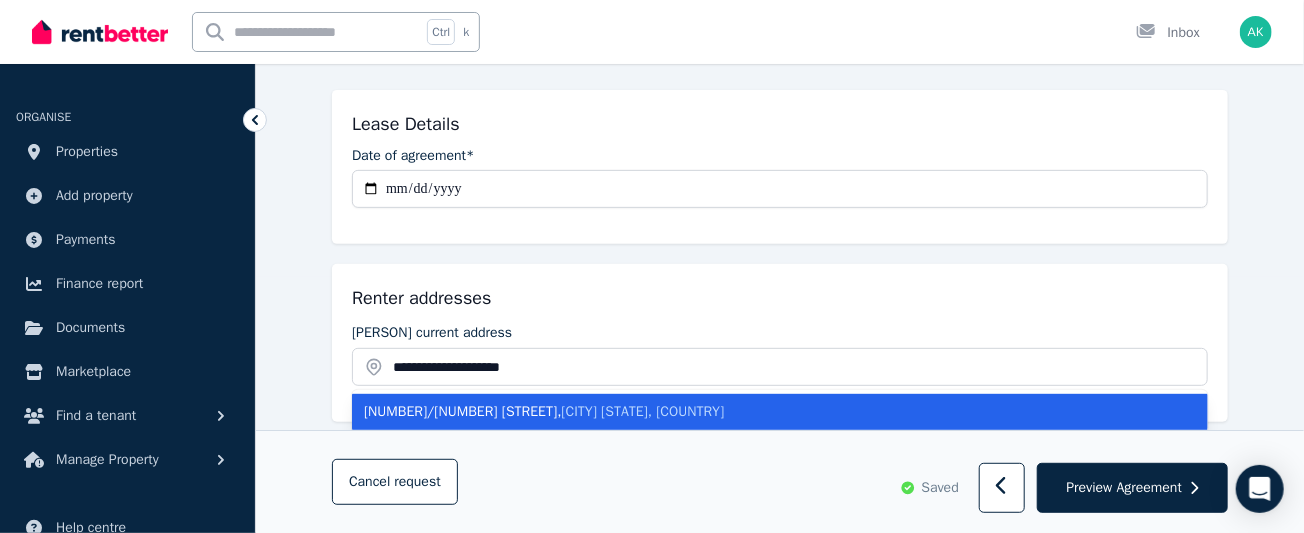 click on "[CITY] [STATE], [COUNTRY]" at bounding box center [643, 411] 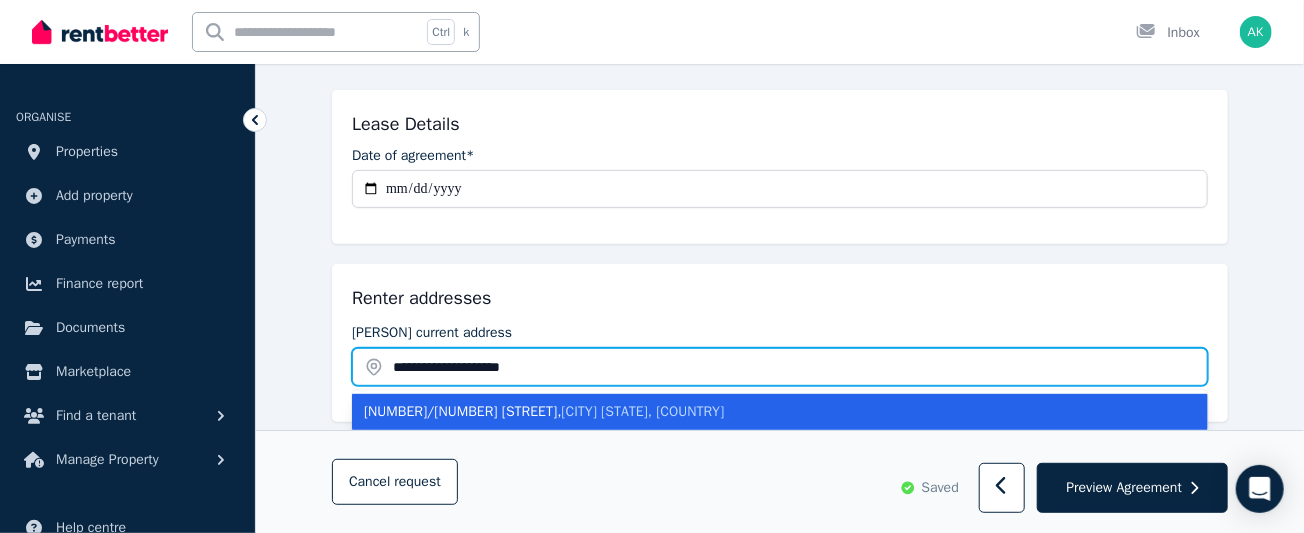 type on "**********" 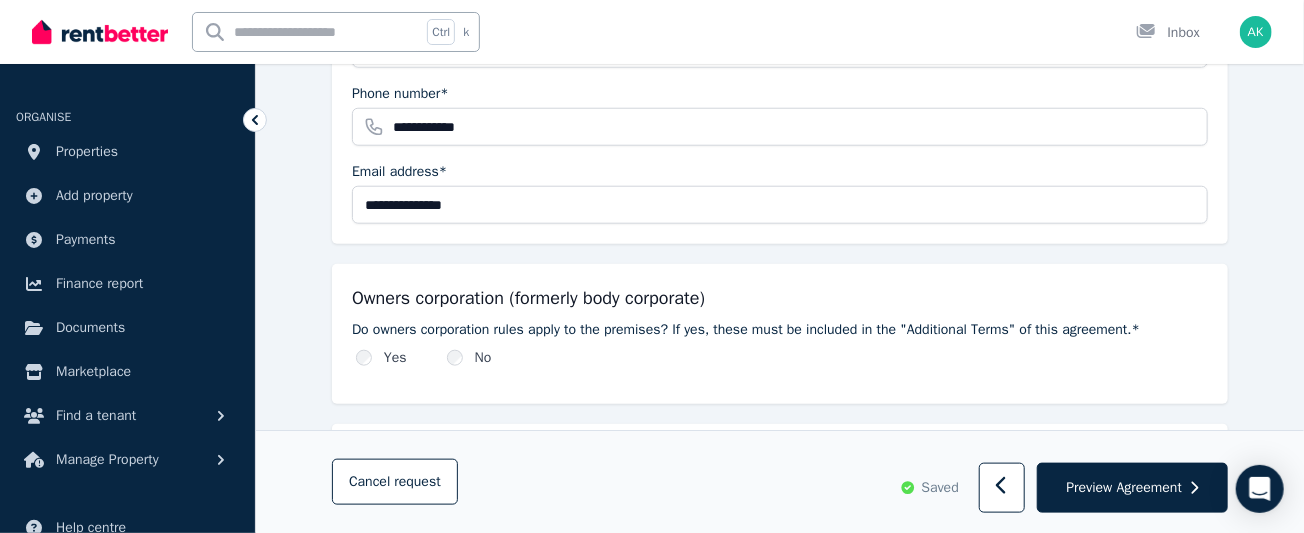 scroll, scrollTop: 816, scrollLeft: 0, axis: vertical 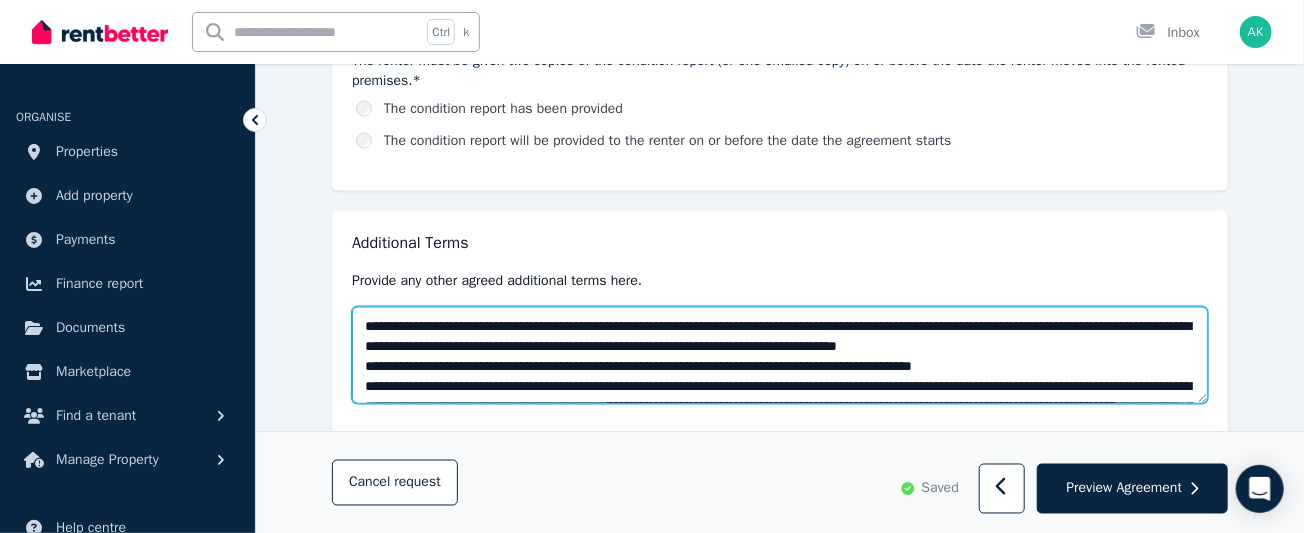 click at bounding box center (780, 355) 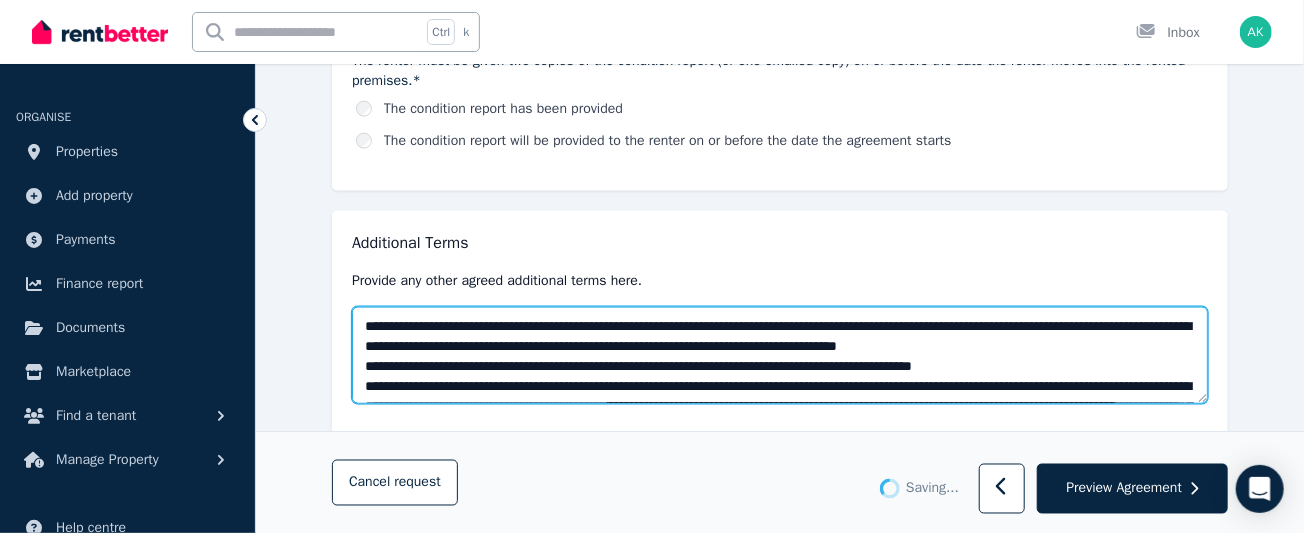 click at bounding box center (780, 355) 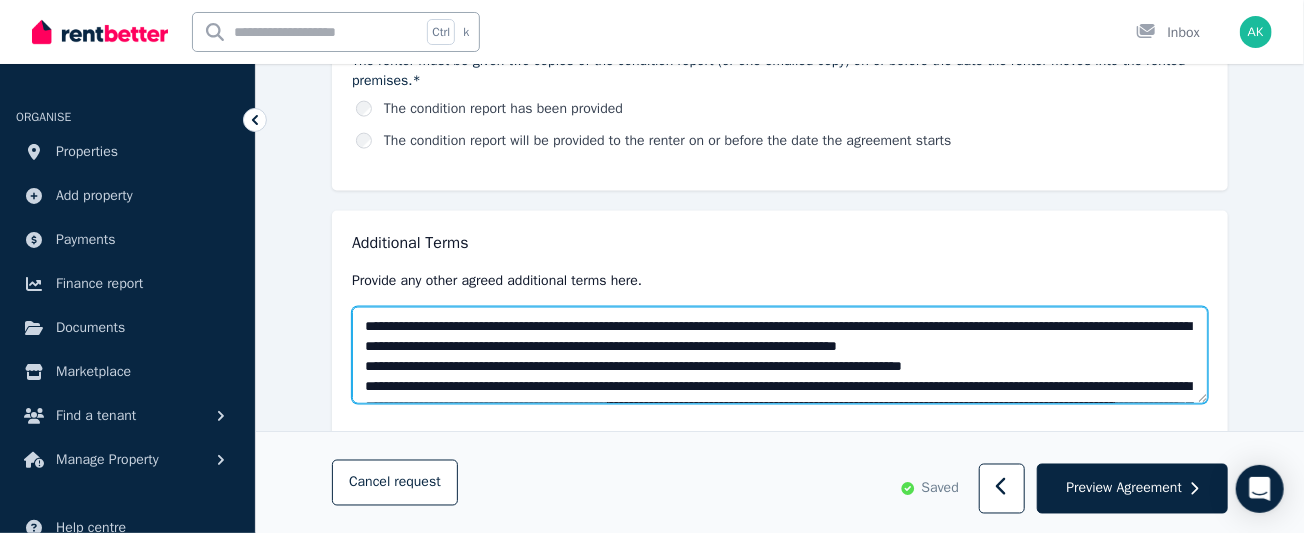 scroll, scrollTop: 0, scrollLeft: 0, axis: both 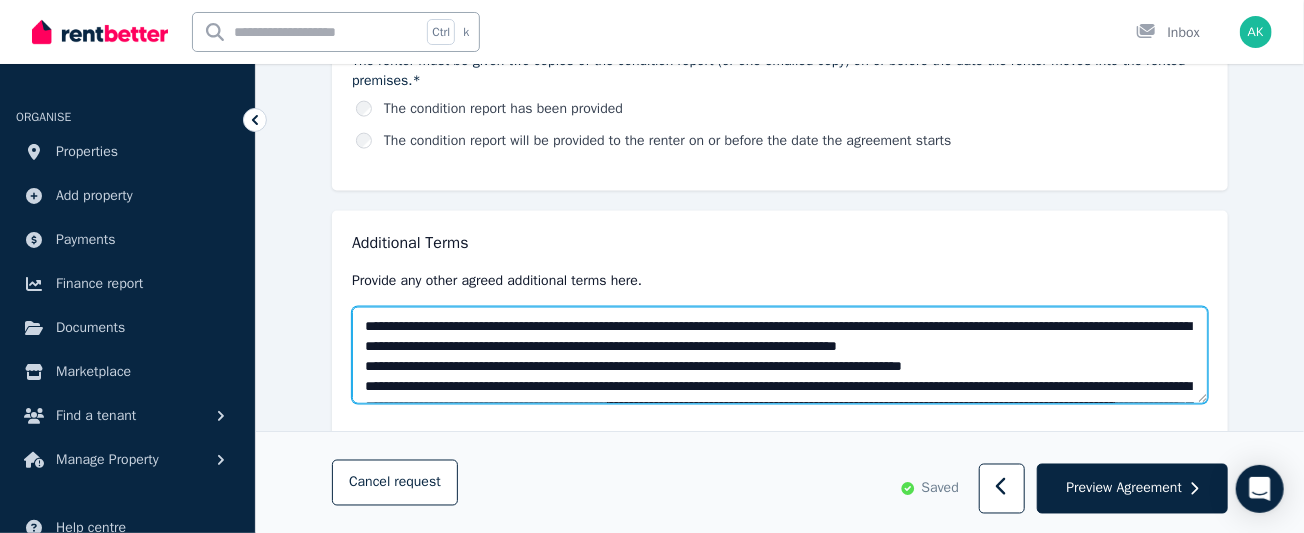 drag, startPoint x: 374, startPoint y: 375, endPoint x: 427, endPoint y: 378, distance: 53.08484 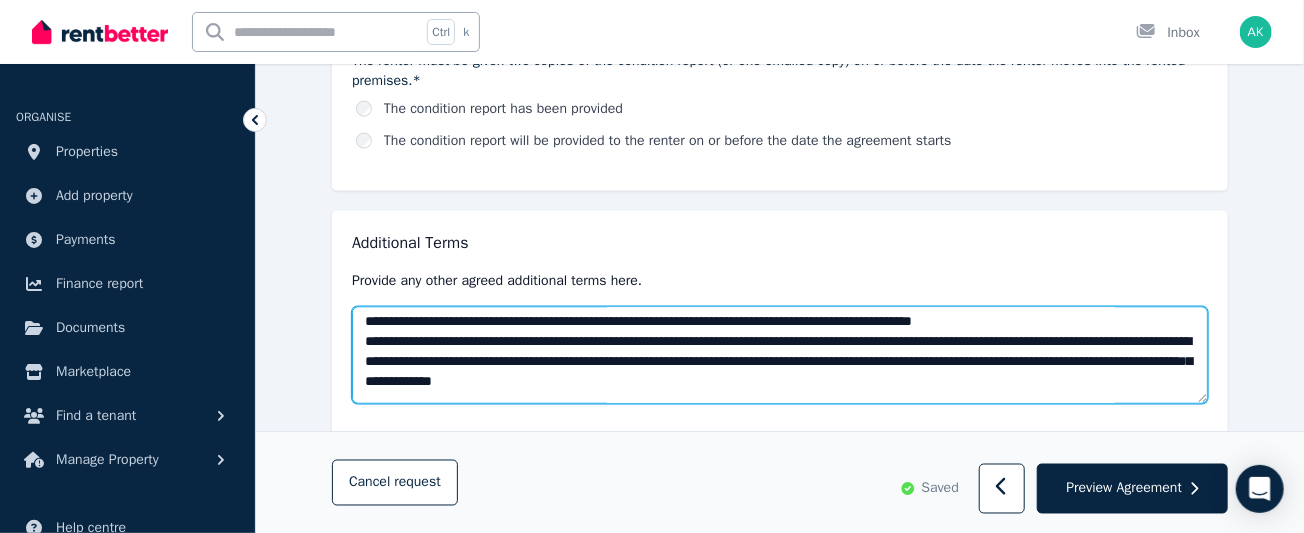 scroll, scrollTop: 46, scrollLeft: 0, axis: vertical 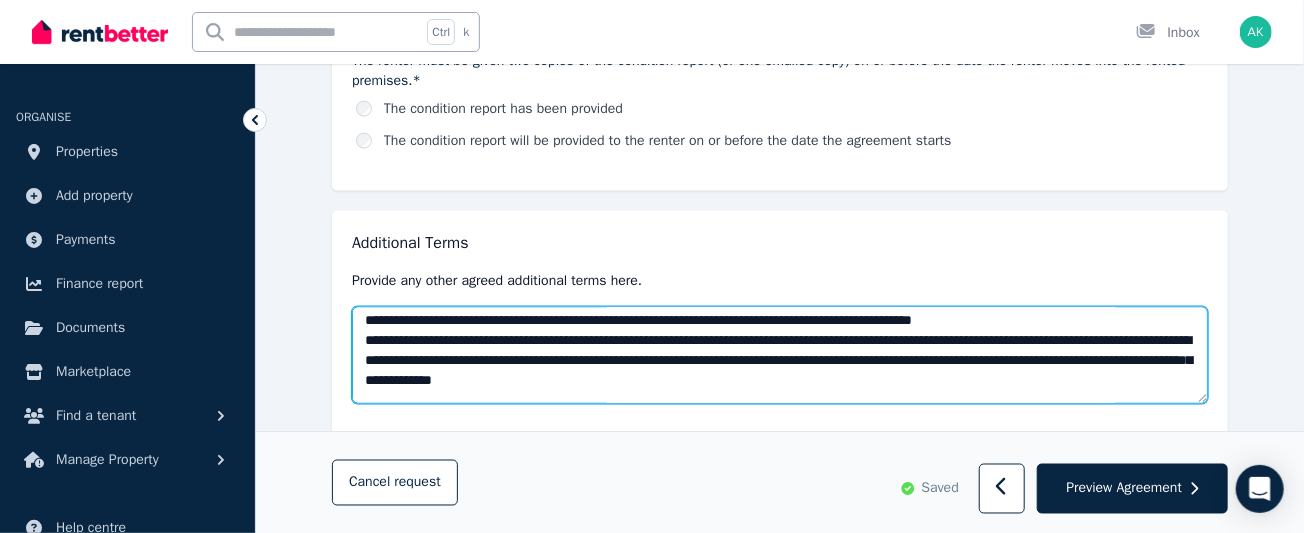 click at bounding box center [780, 355] 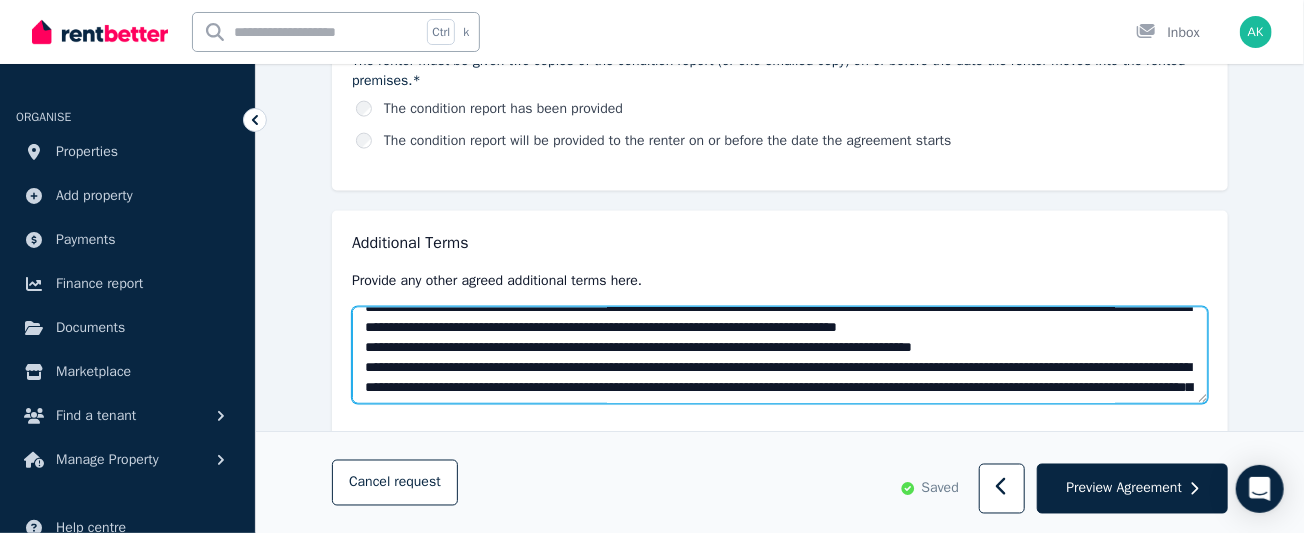 scroll, scrollTop: 17, scrollLeft: 0, axis: vertical 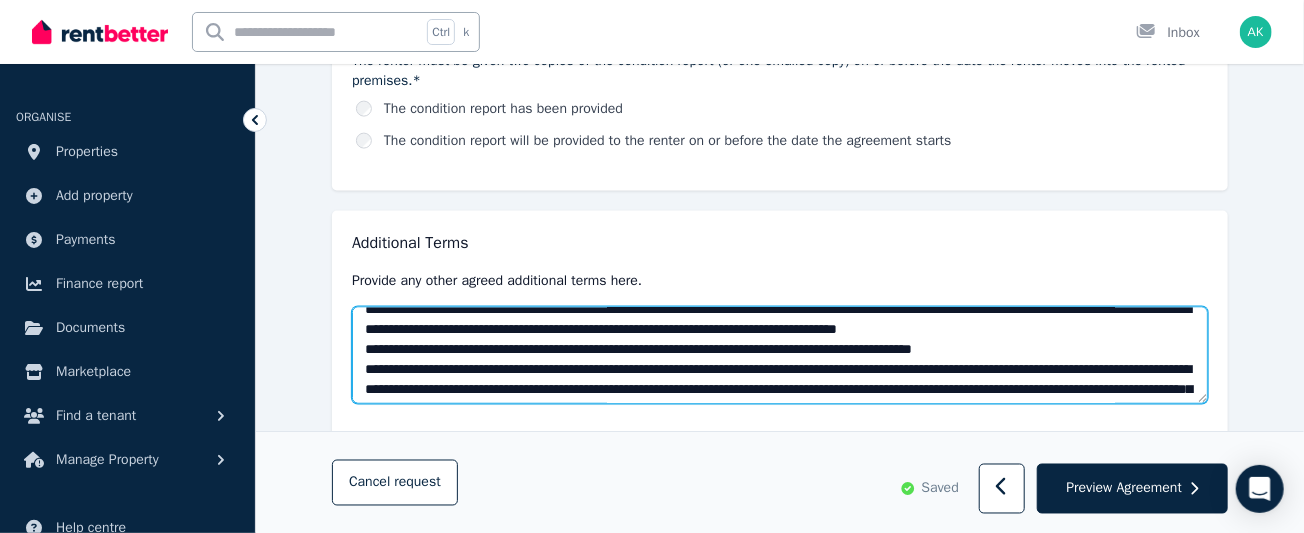 click at bounding box center [780, 355] 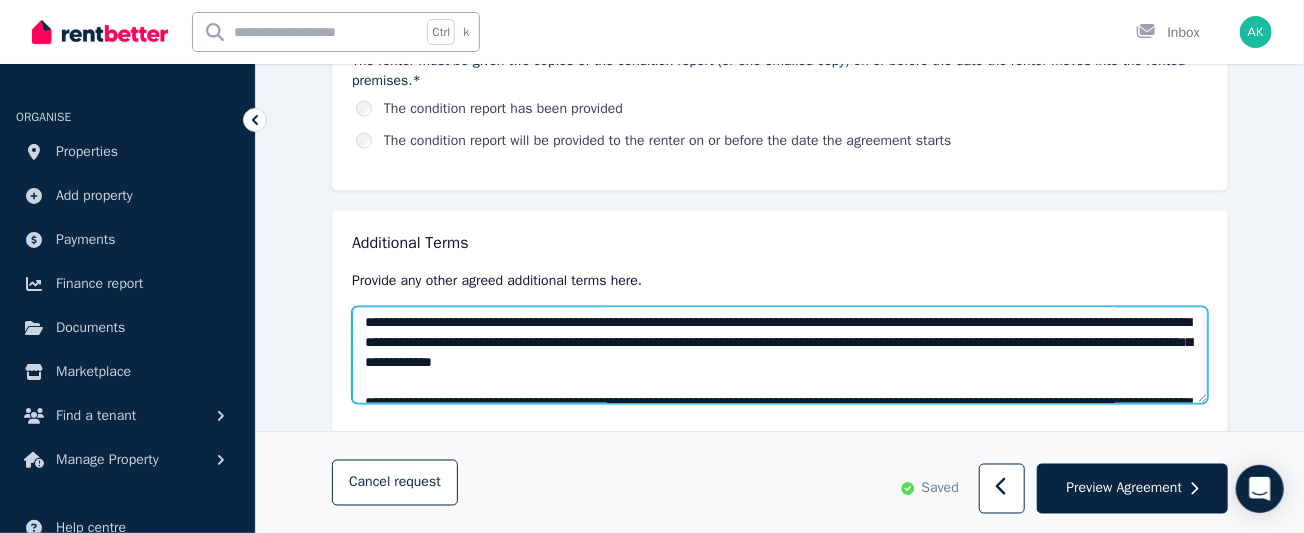 scroll, scrollTop: 41, scrollLeft: 0, axis: vertical 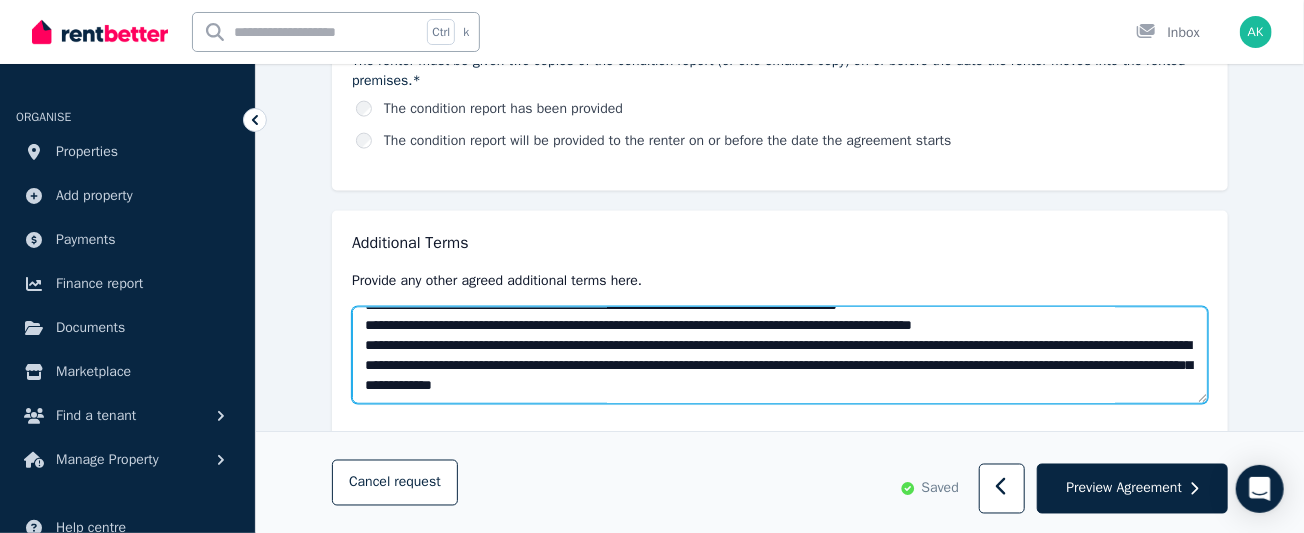 click at bounding box center (780, 355) 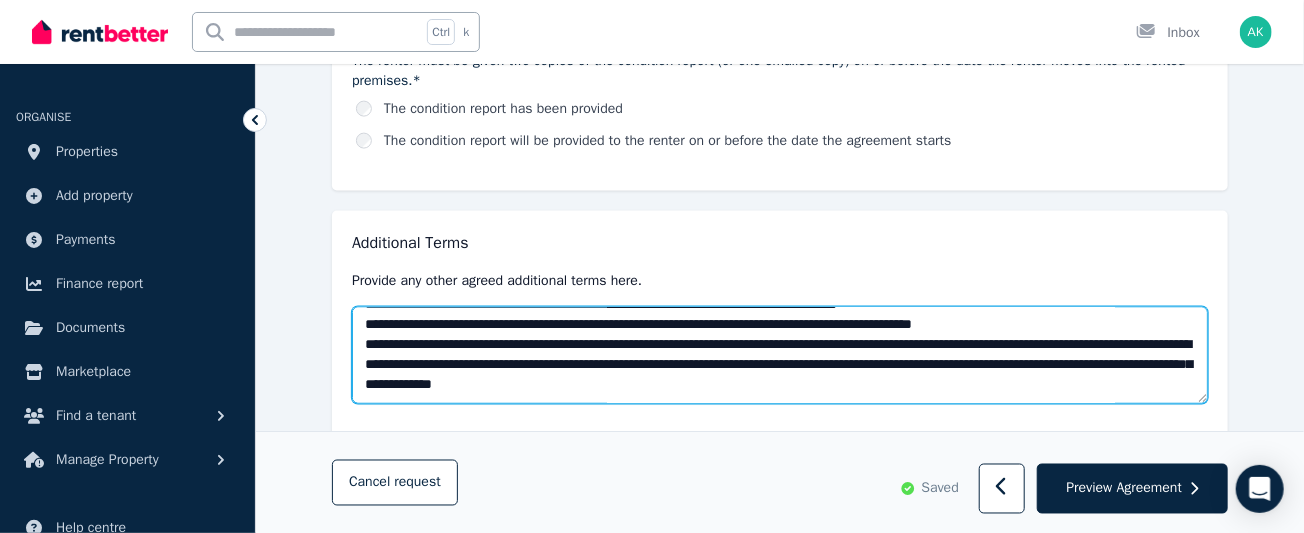 scroll, scrollTop: 0, scrollLeft: 0, axis: both 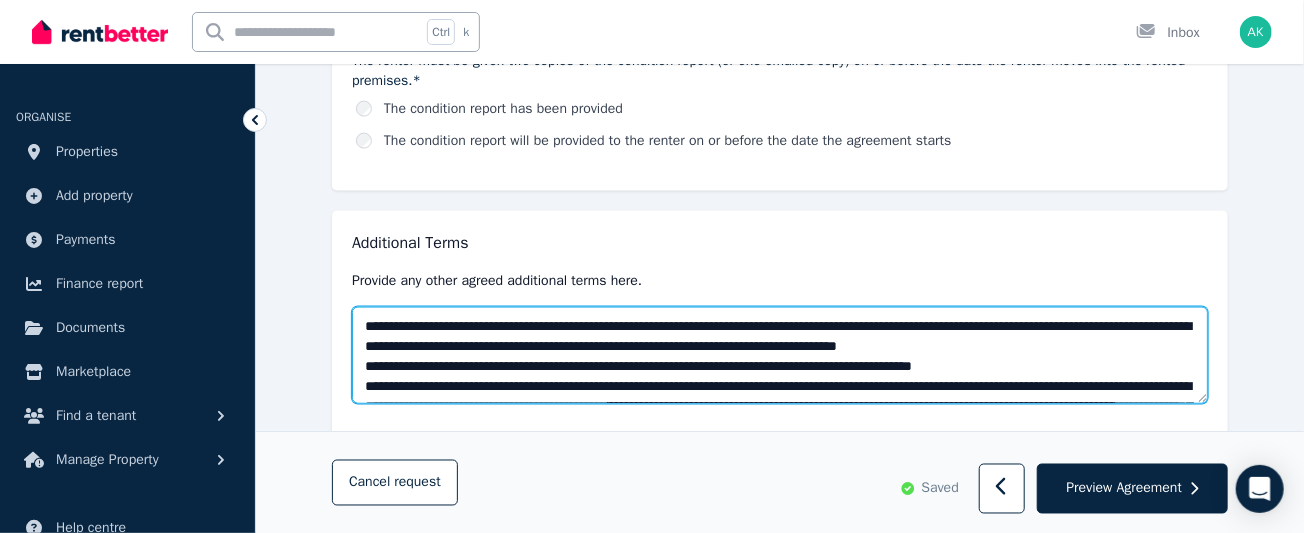 drag, startPoint x: 525, startPoint y: 380, endPoint x: 384, endPoint y: 380, distance: 141 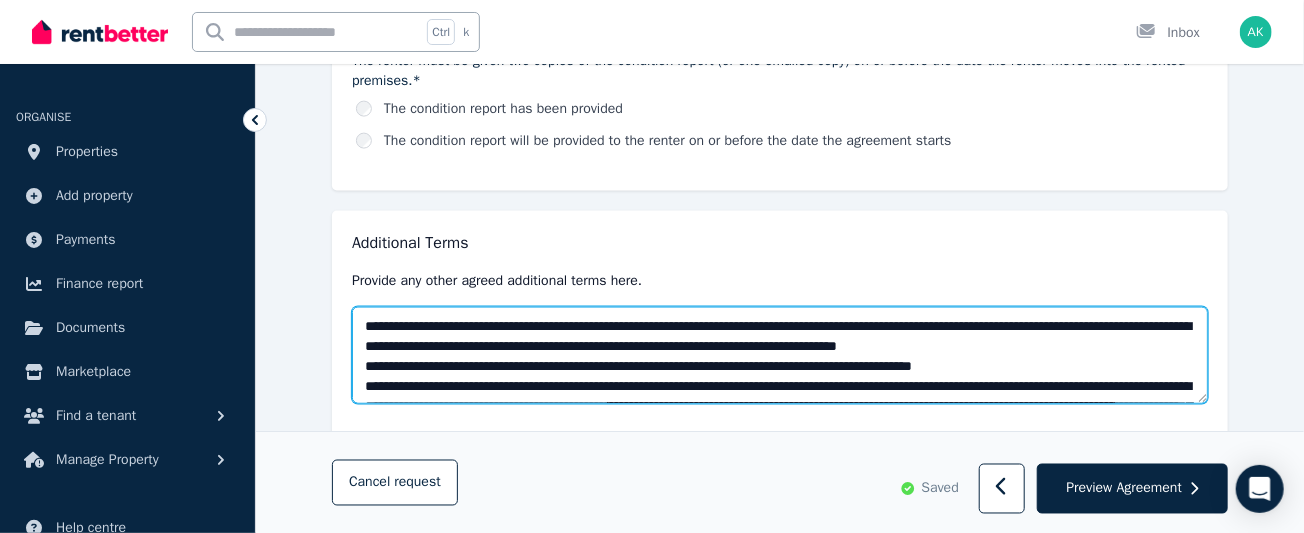 click at bounding box center (780, 355) 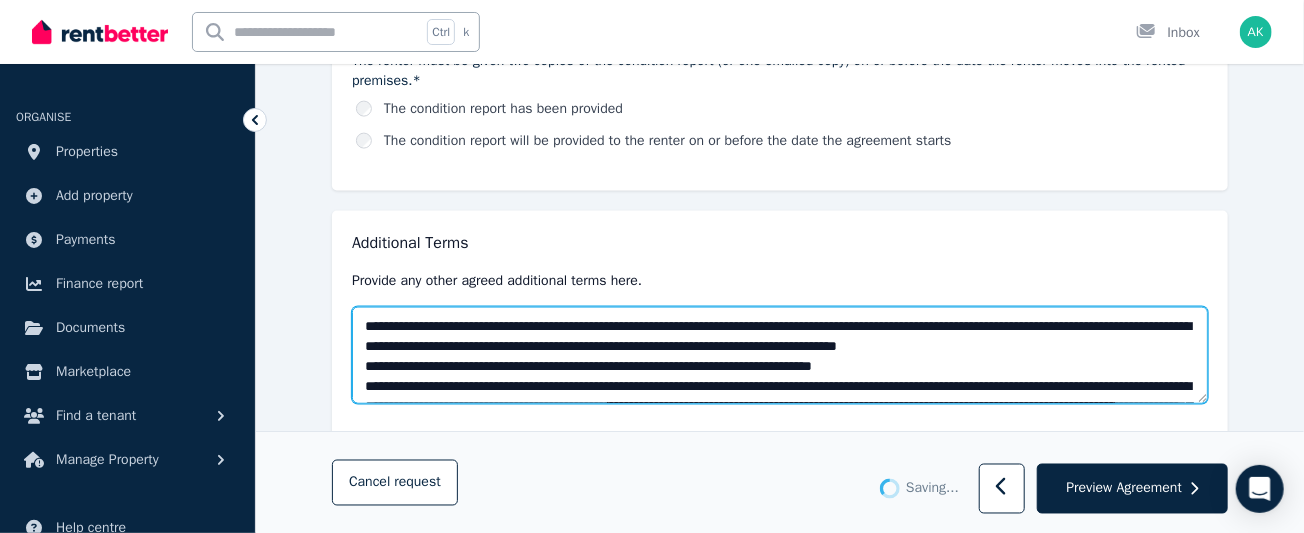 scroll, scrollTop: 23, scrollLeft: 0, axis: vertical 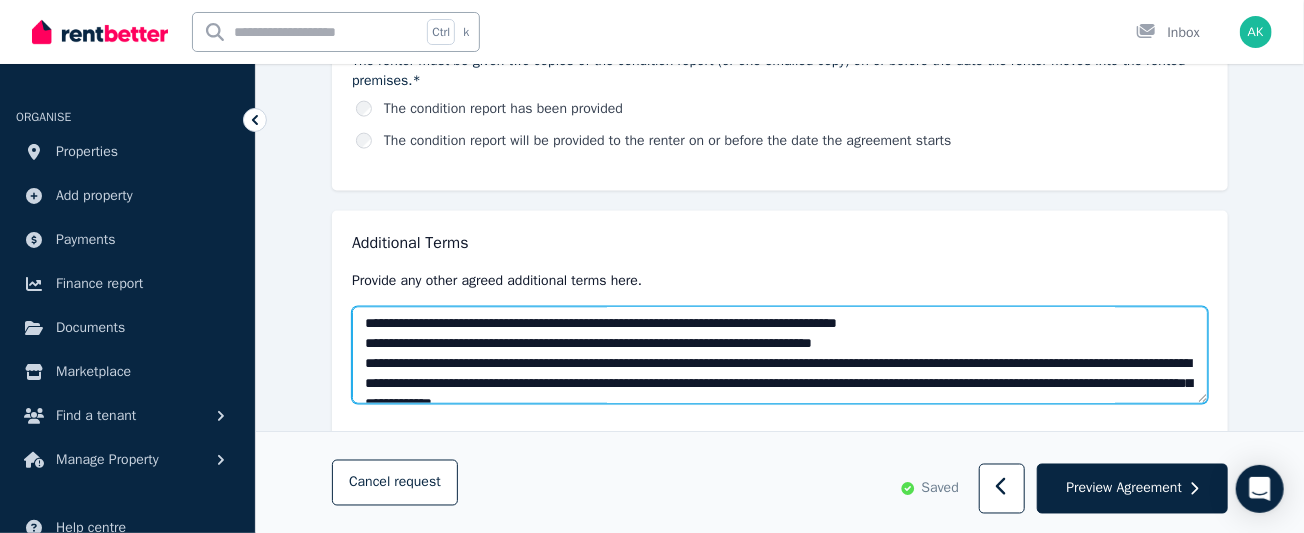 click at bounding box center (780, 355) 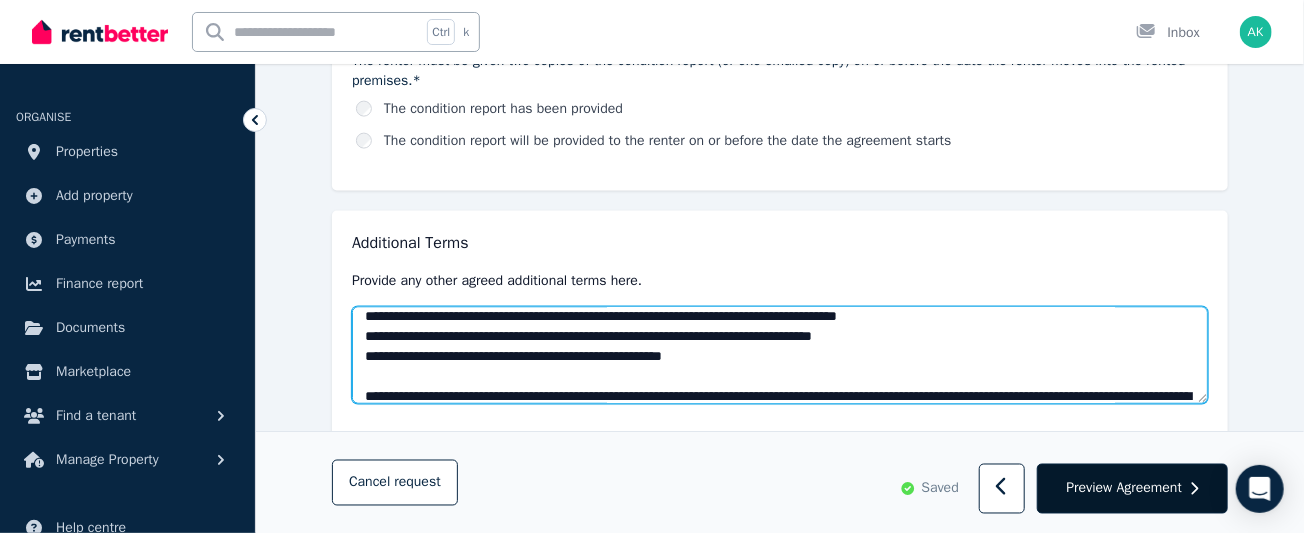 scroll, scrollTop: 51, scrollLeft: 0, axis: vertical 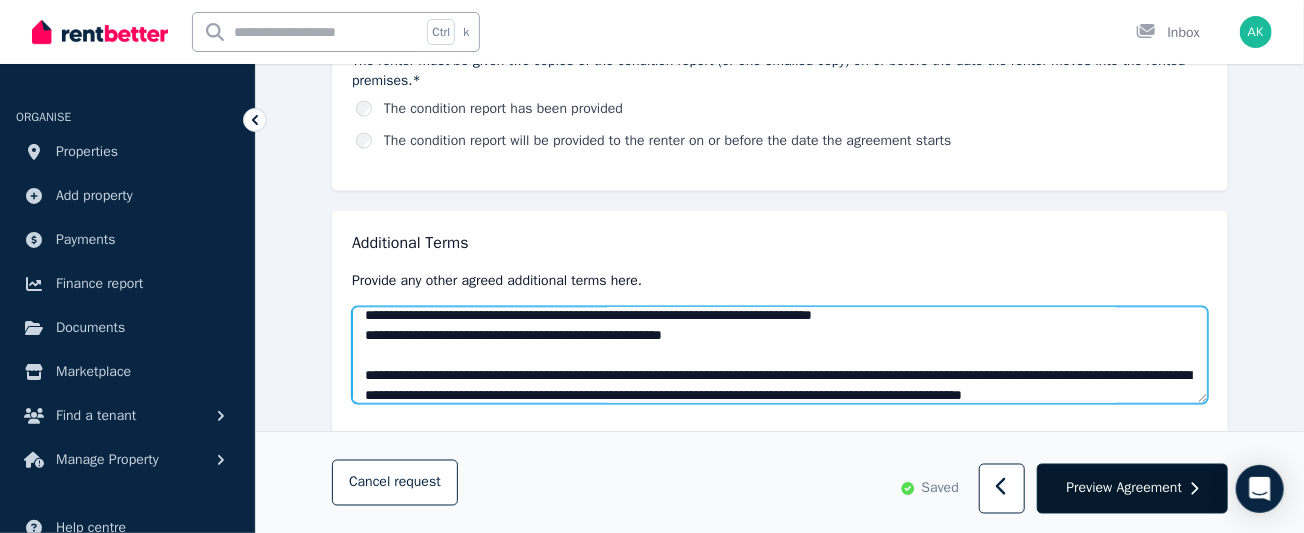 type on "**********" 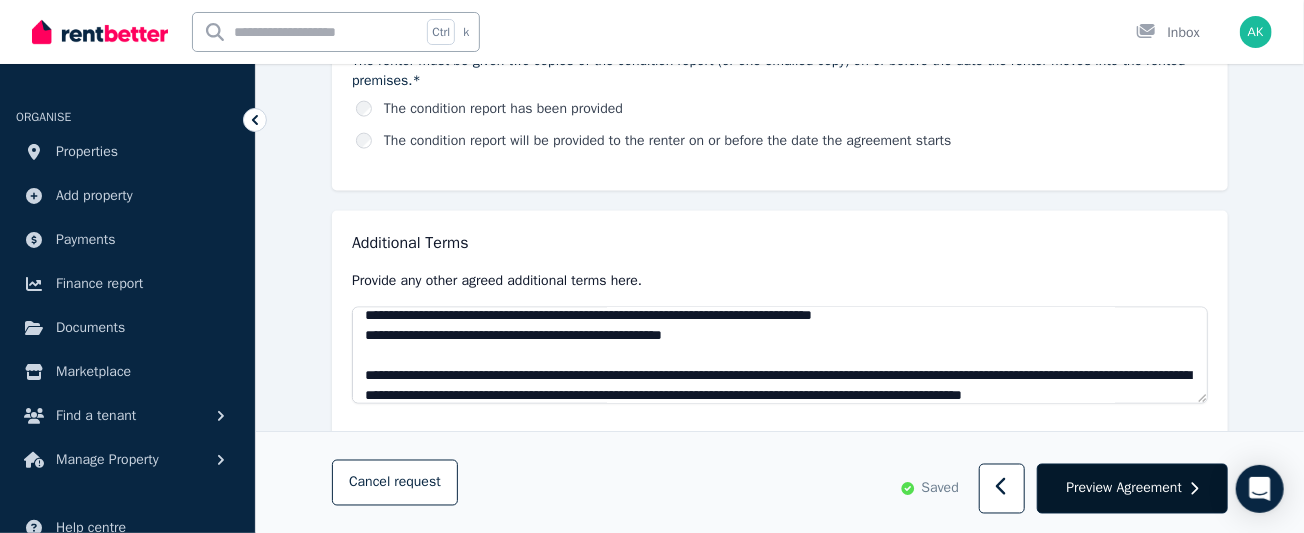 click on "Preview Agreement" at bounding box center (1124, 488) 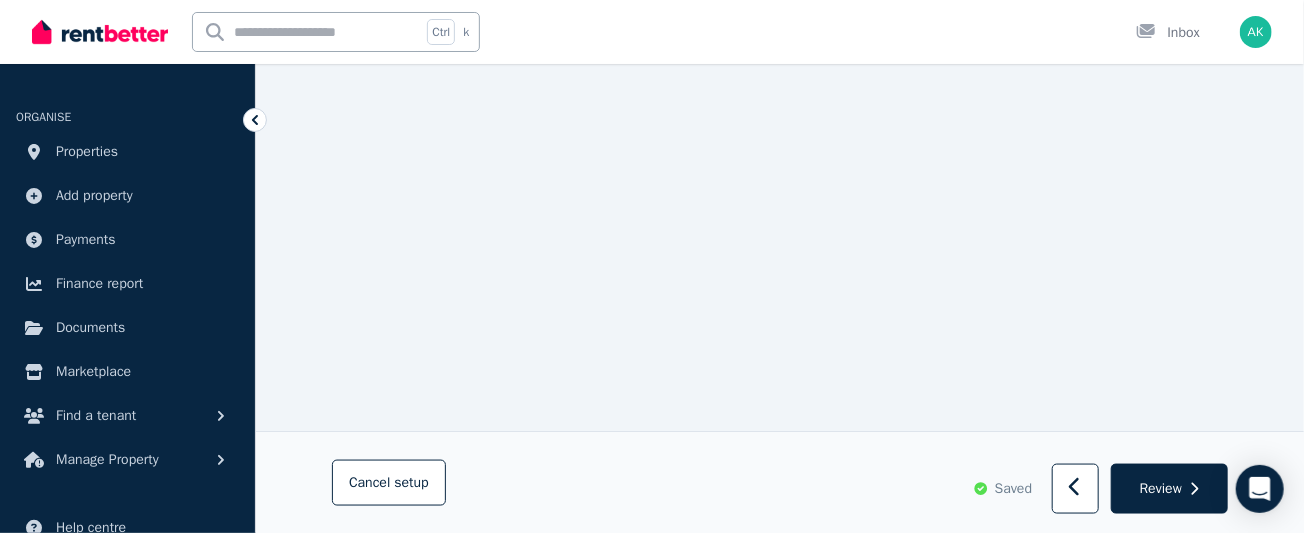scroll, scrollTop: 14303, scrollLeft: 0, axis: vertical 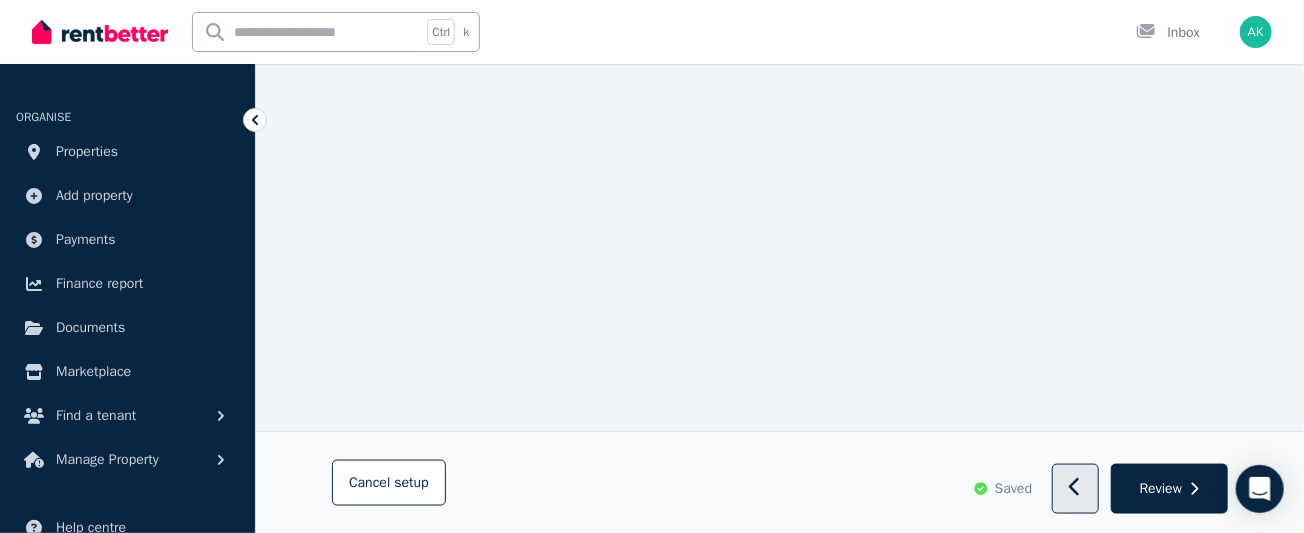 click 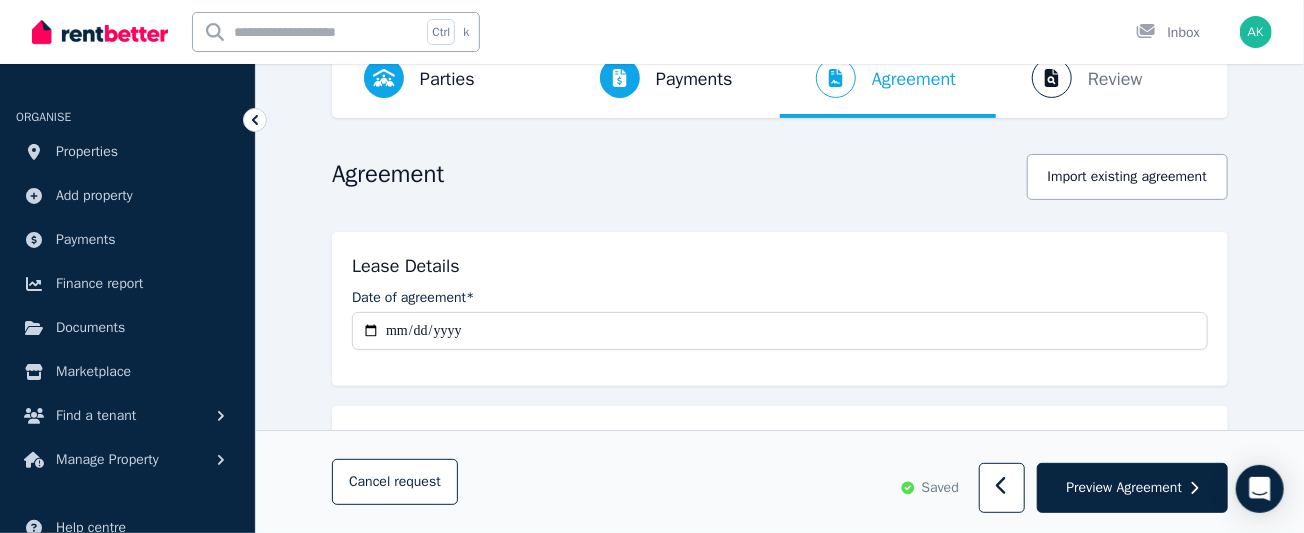 scroll, scrollTop: 116, scrollLeft: 0, axis: vertical 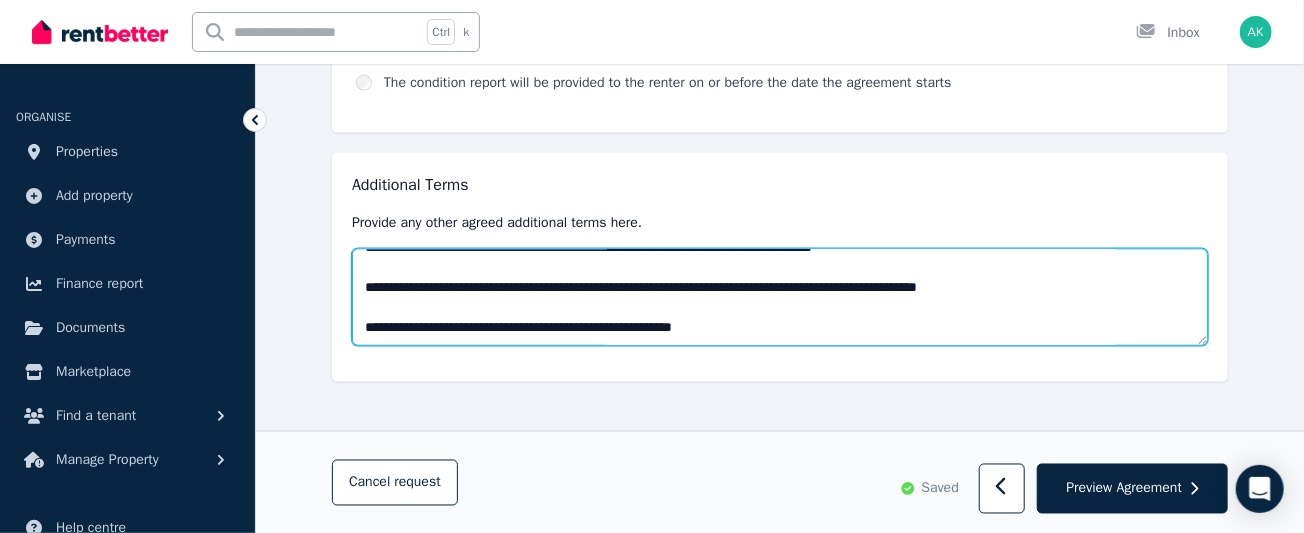 drag, startPoint x: 688, startPoint y: 329, endPoint x: 366, endPoint y: 287, distance: 324.72757 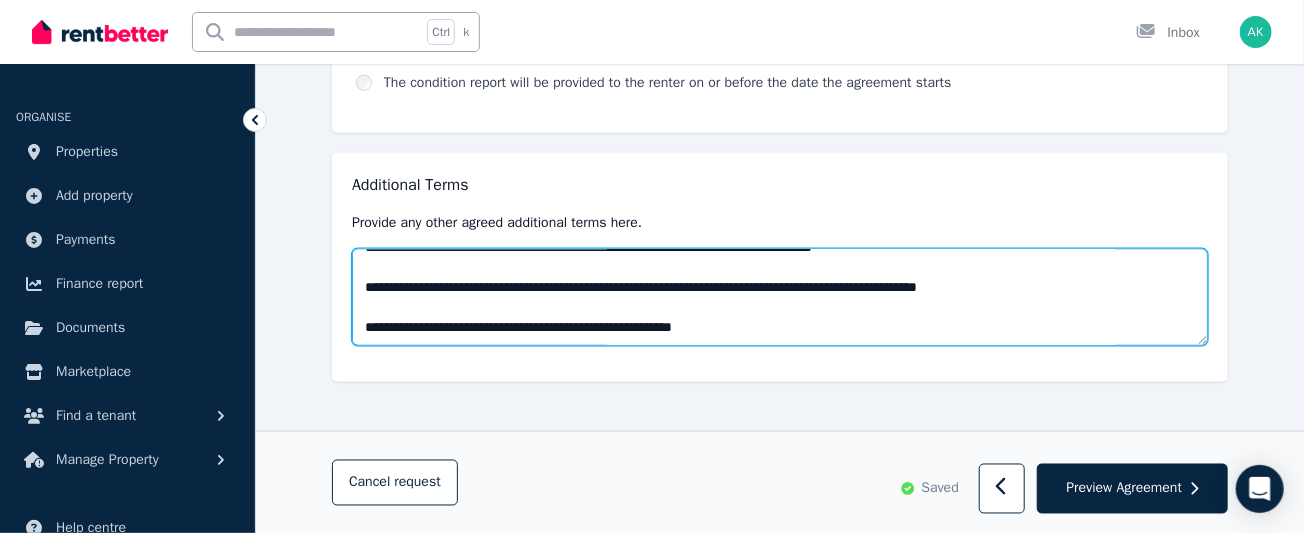 click at bounding box center (780, 297) 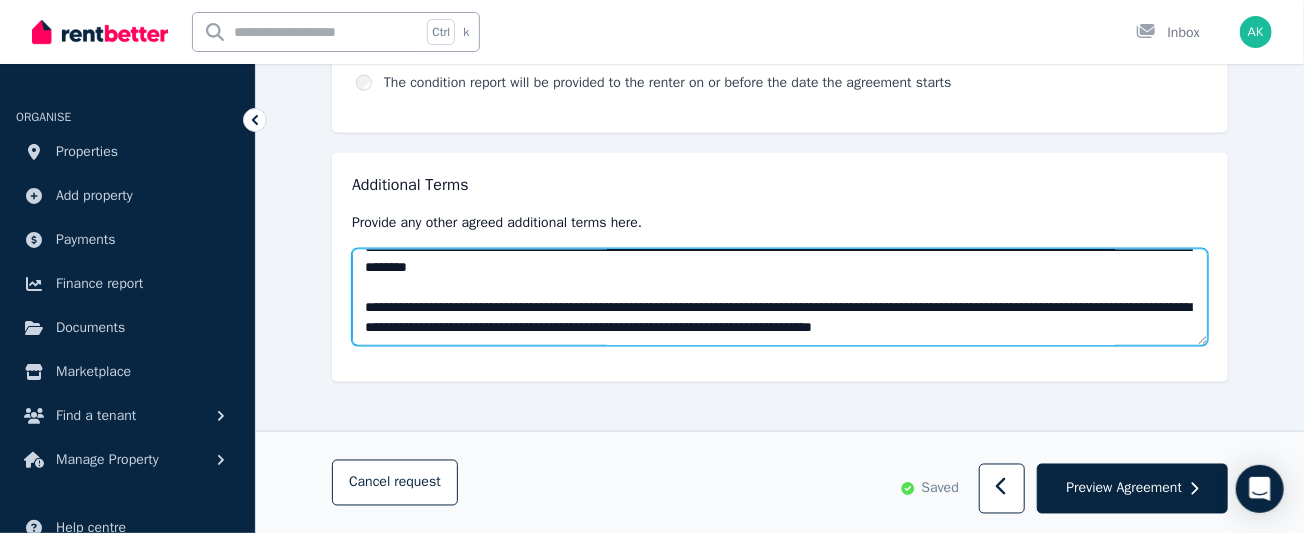 scroll, scrollTop: 780, scrollLeft: 0, axis: vertical 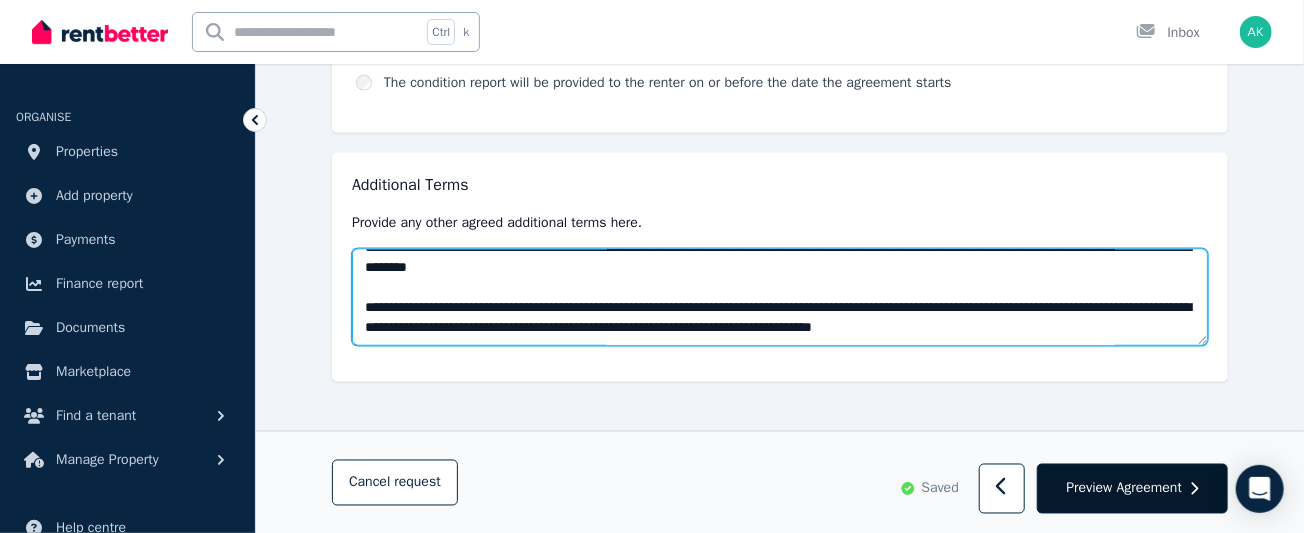 type on "**********" 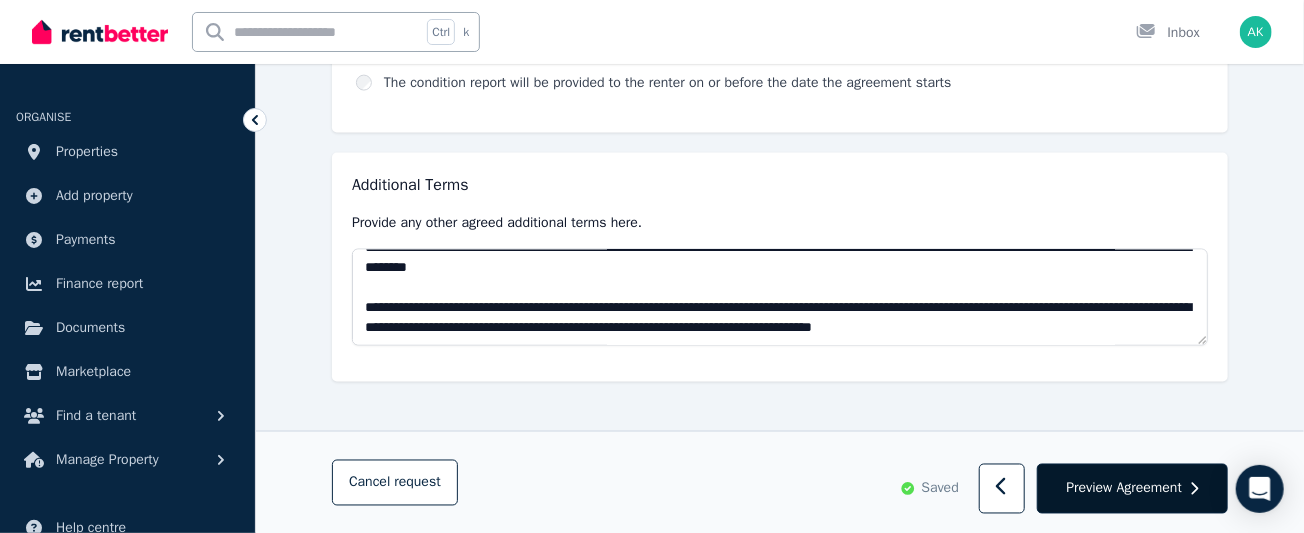 click on "Preview Agreement" at bounding box center [1124, 488] 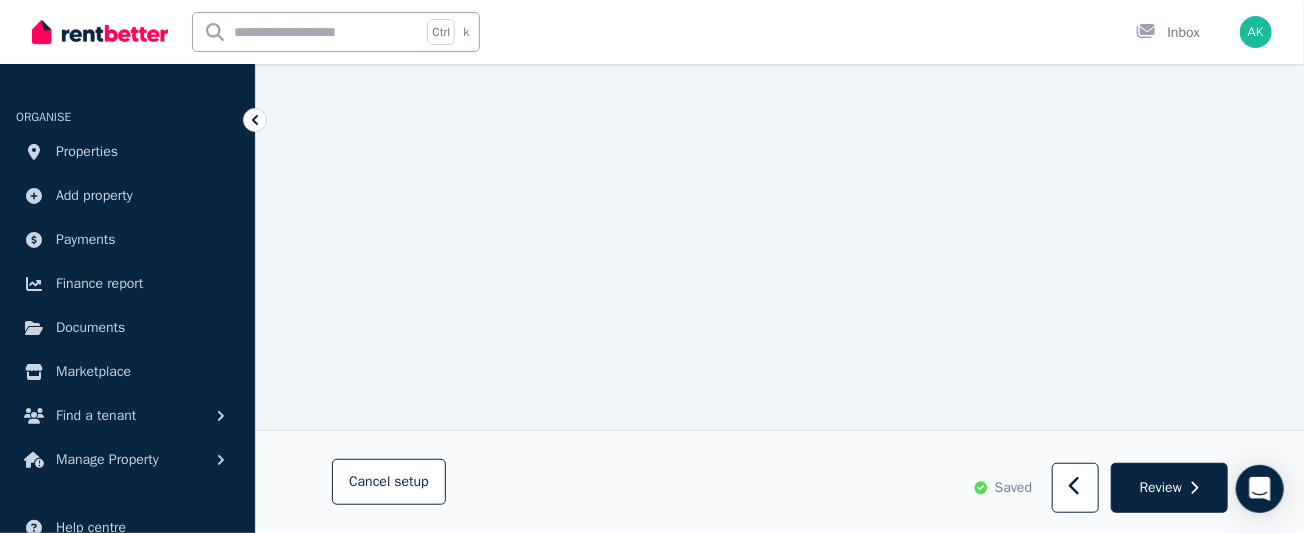 scroll, scrollTop: 0, scrollLeft: 0, axis: both 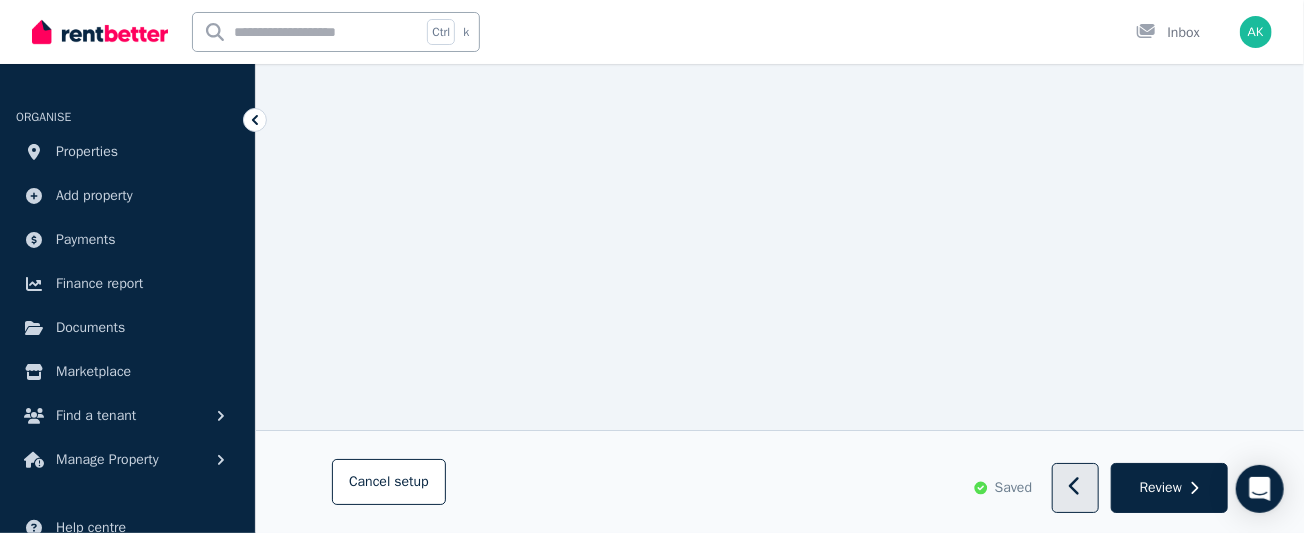 click 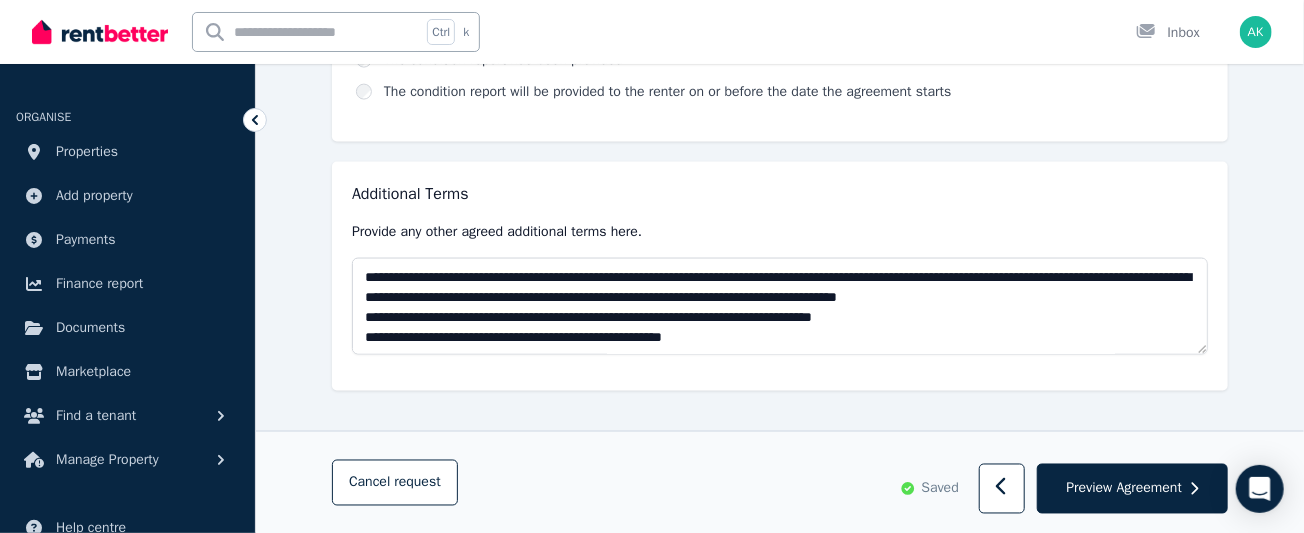 scroll, scrollTop: 1267, scrollLeft: 0, axis: vertical 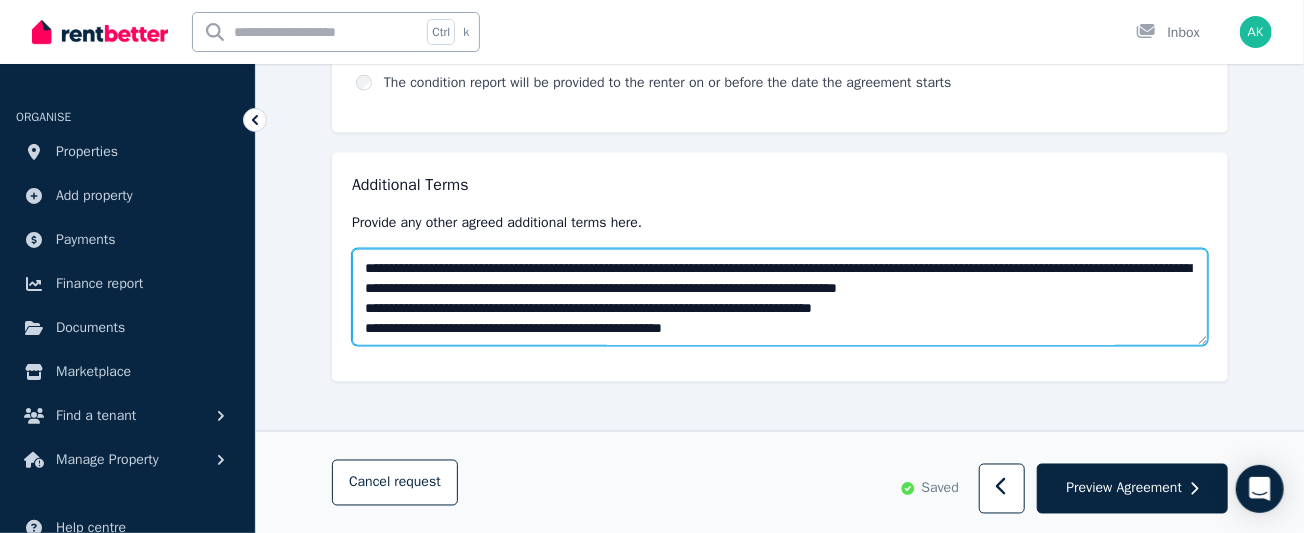 click at bounding box center (780, 297) 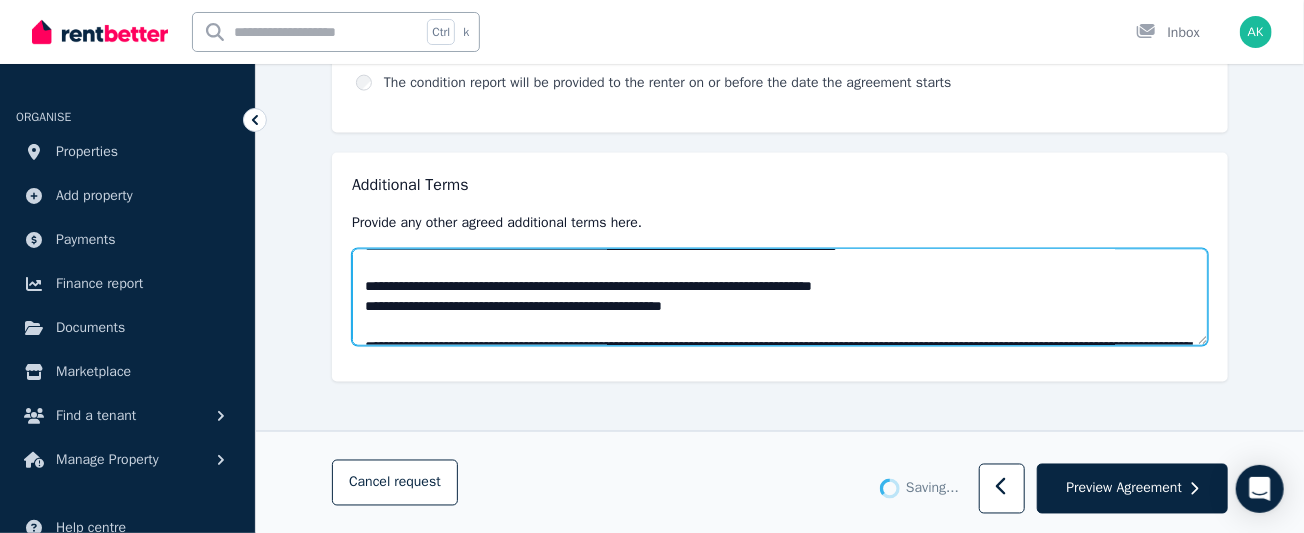 scroll, scrollTop: 46, scrollLeft: 0, axis: vertical 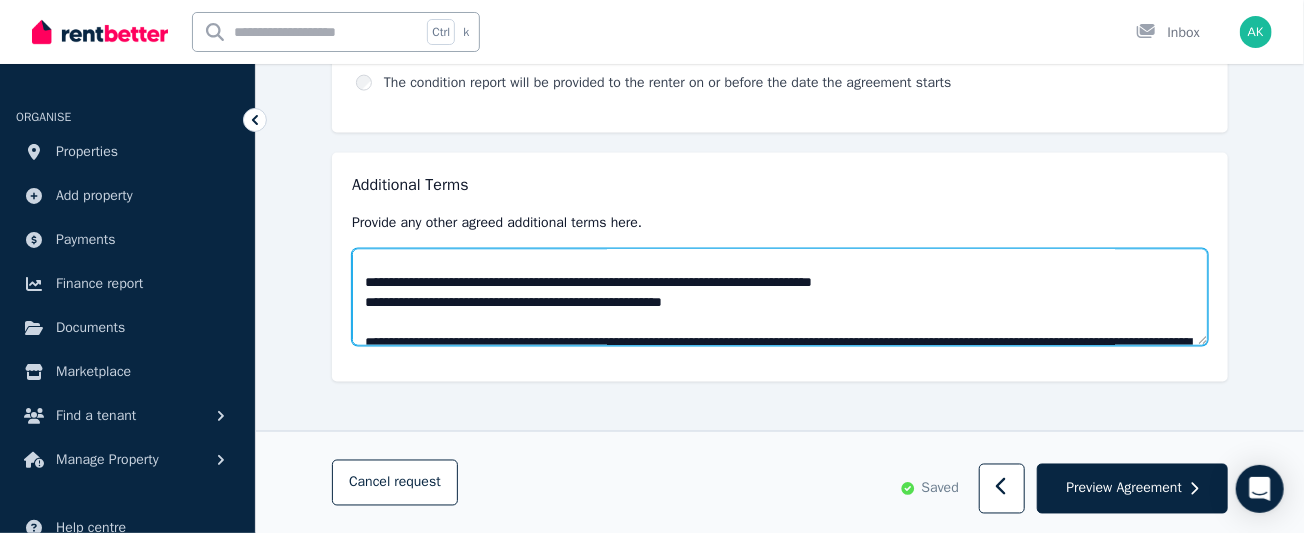 click at bounding box center [780, 297] 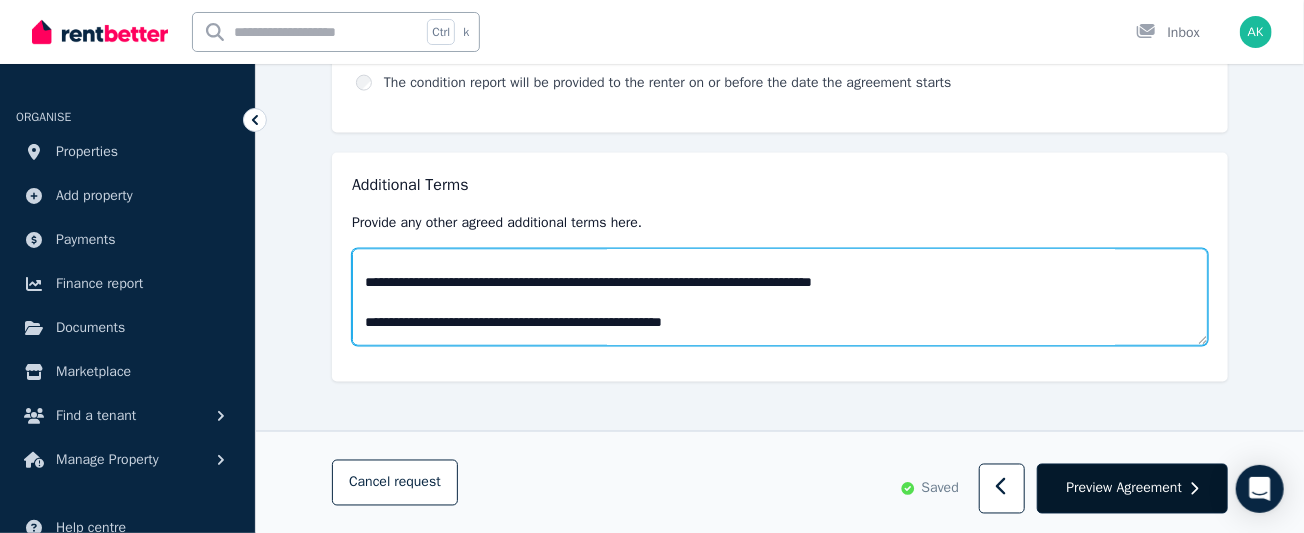 type on "**********" 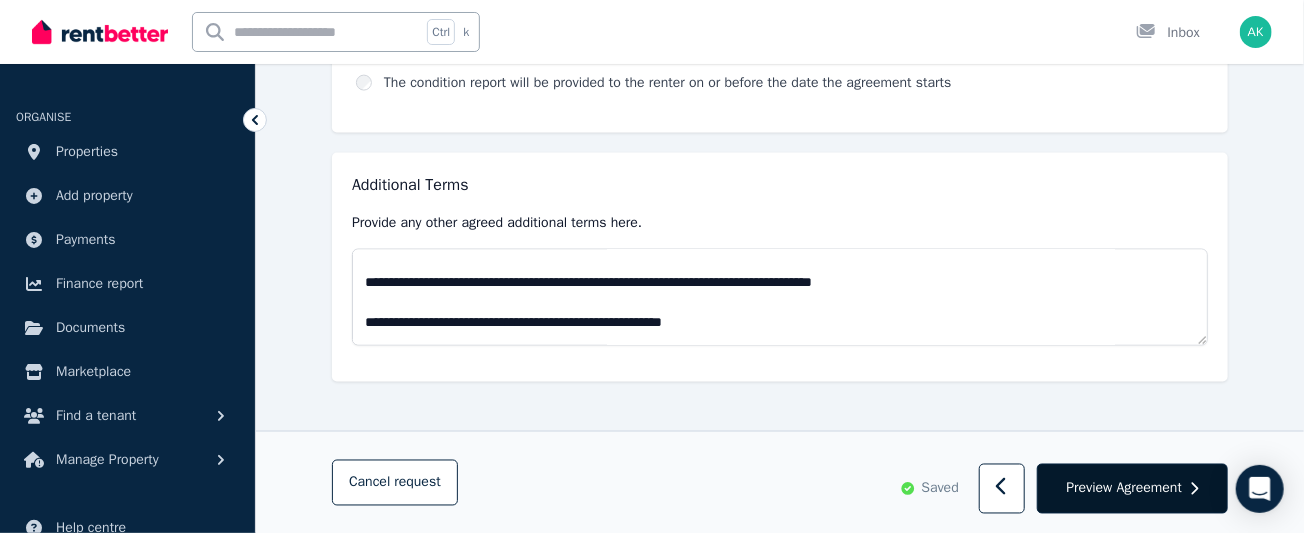 click on "Preview Agreement" at bounding box center [1124, 488] 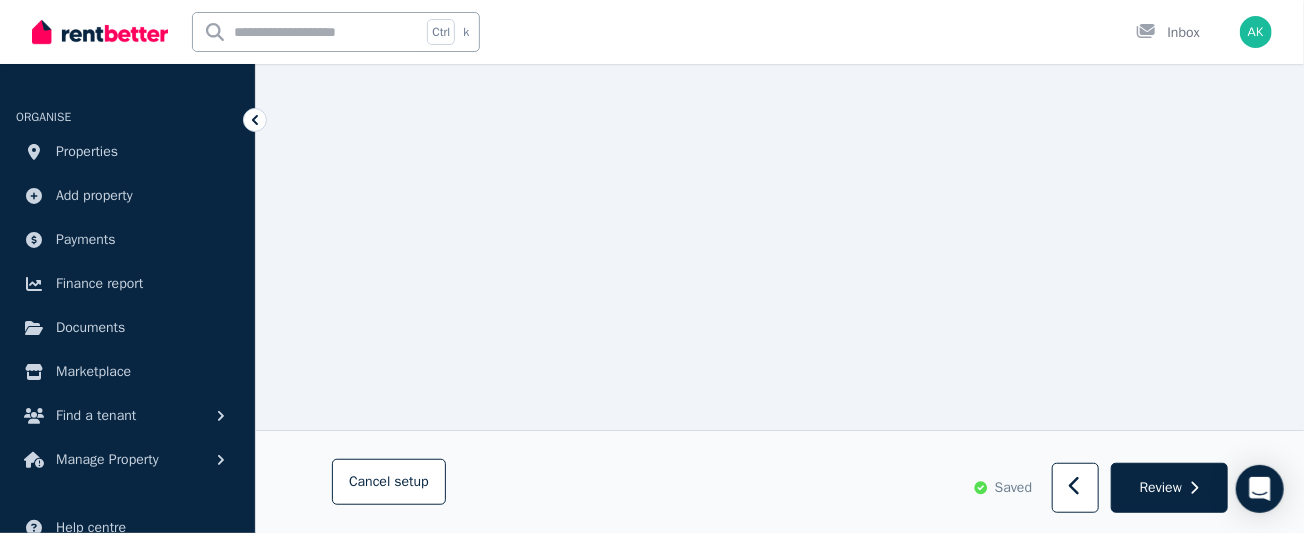 scroll, scrollTop: 0, scrollLeft: 0, axis: both 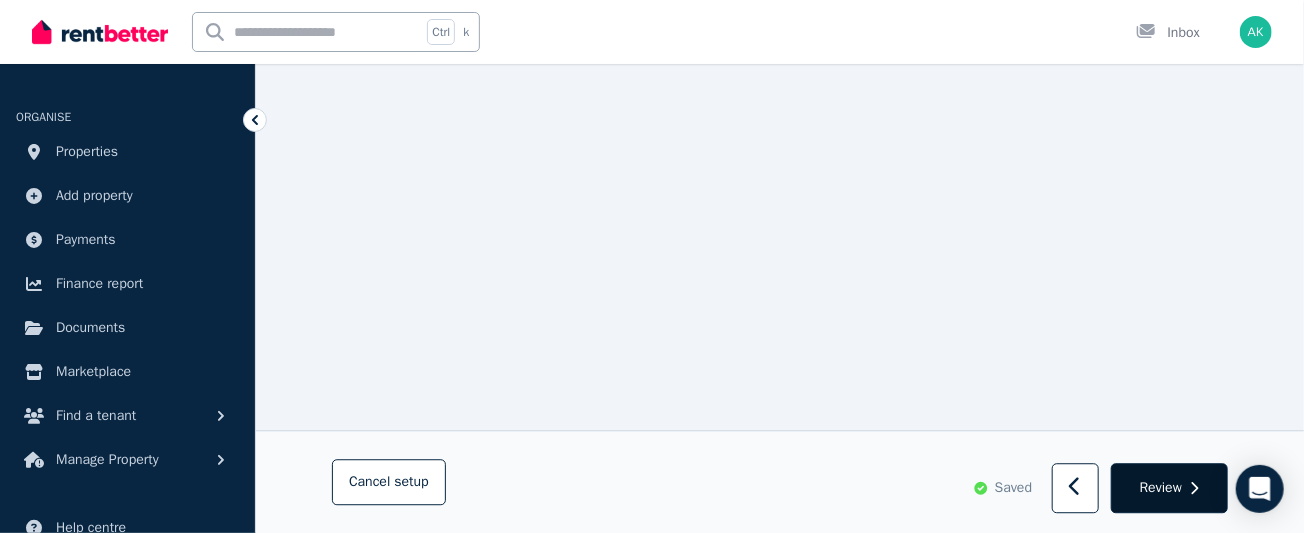 click on "Review" at bounding box center [1161, 488] 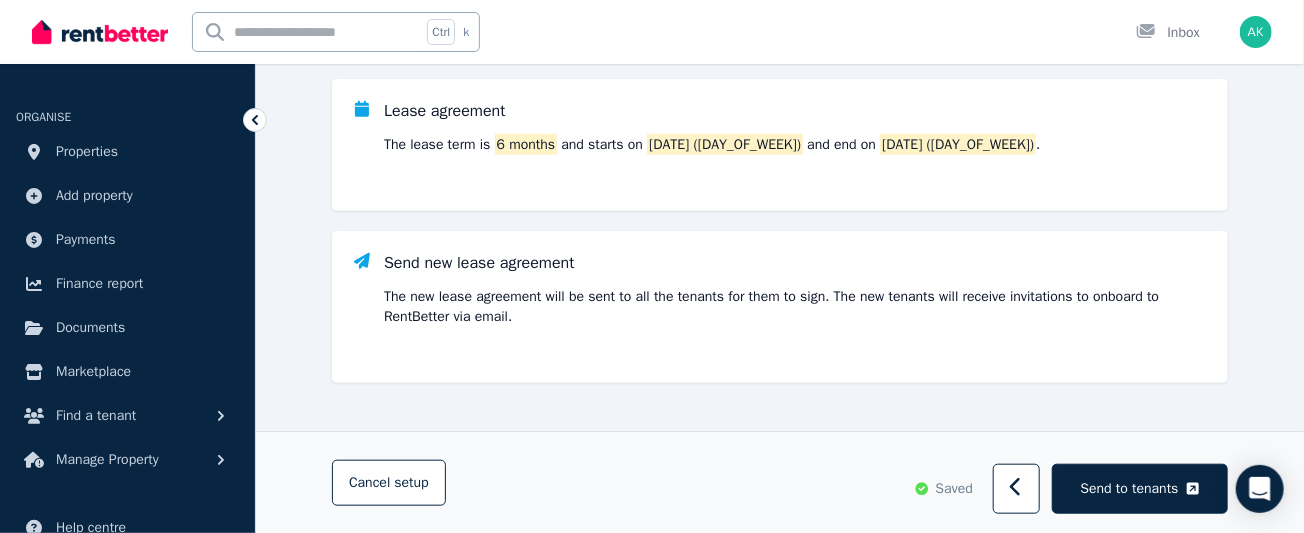 scroll, scrollTop: 606, scrollLeft: 0, axis: vertical 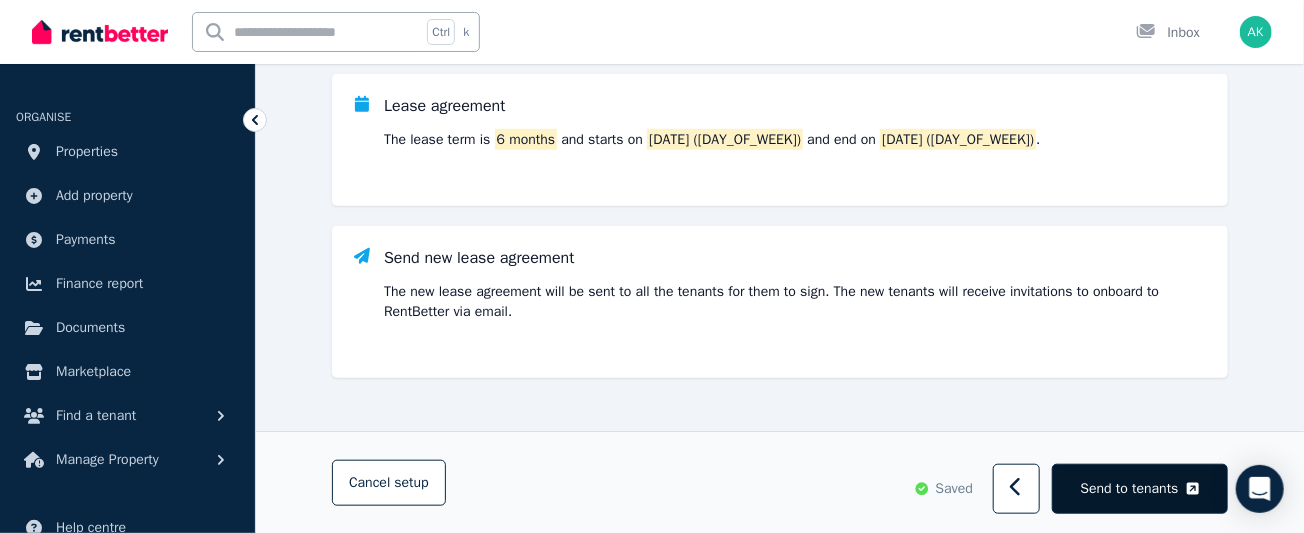 click on "Send to tenants" at bounding box center [1130, 488] 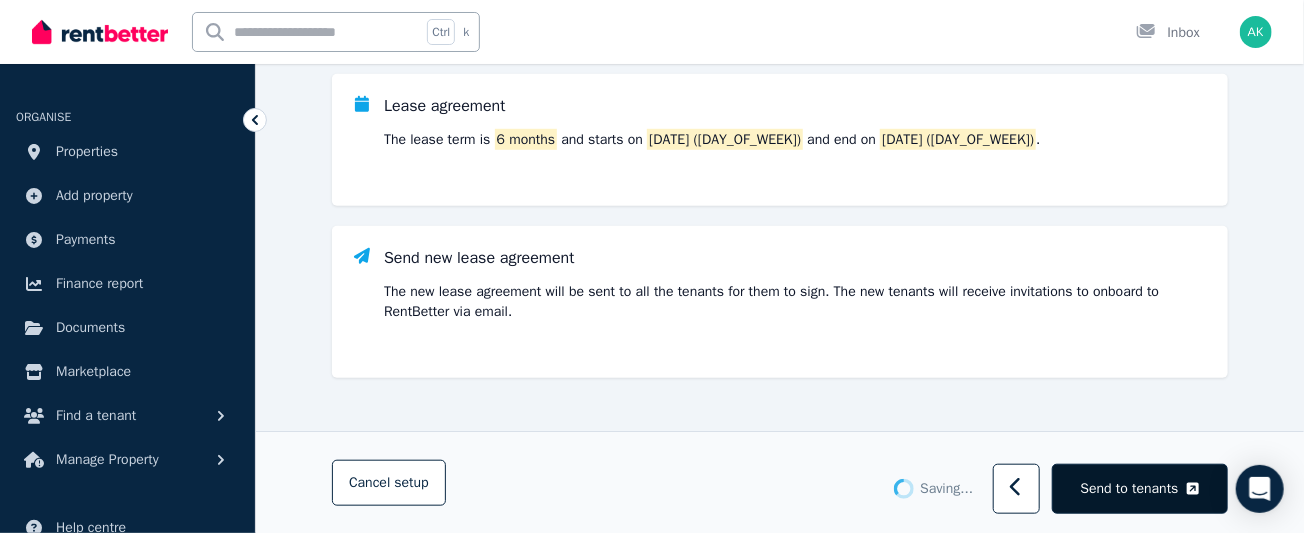 scroll, scrollTop: 0, scrollLeft: 0, axis: both 